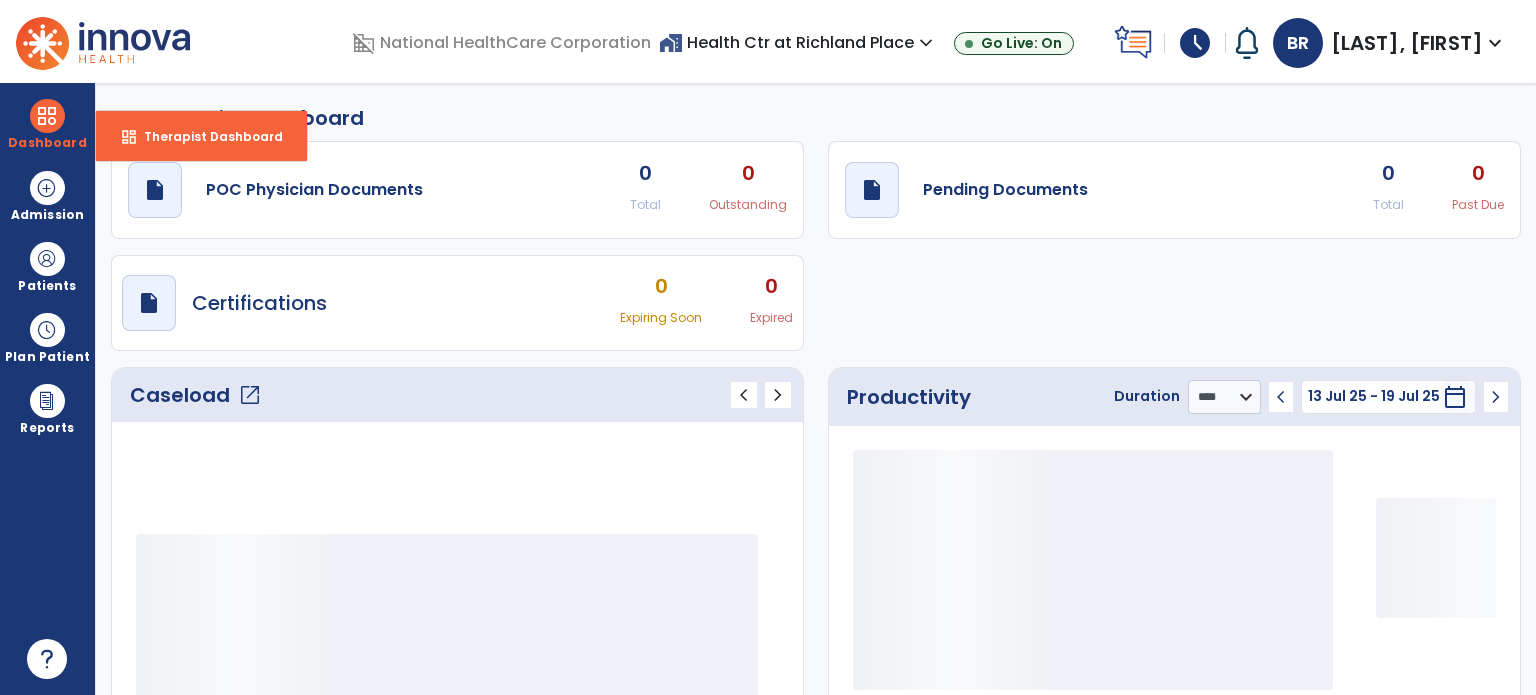 select on "****" 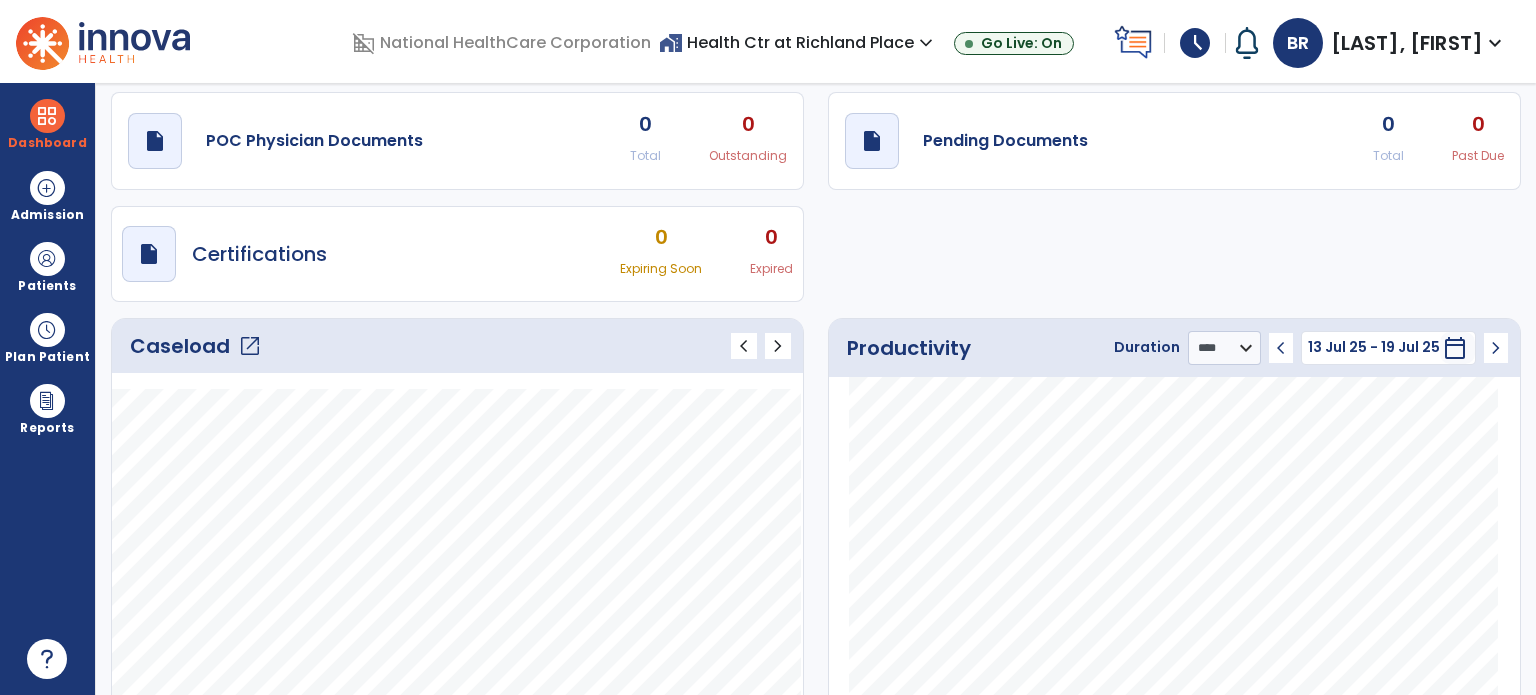 scroll, scrollTop: 0, scrollLeft: 0, axis: both 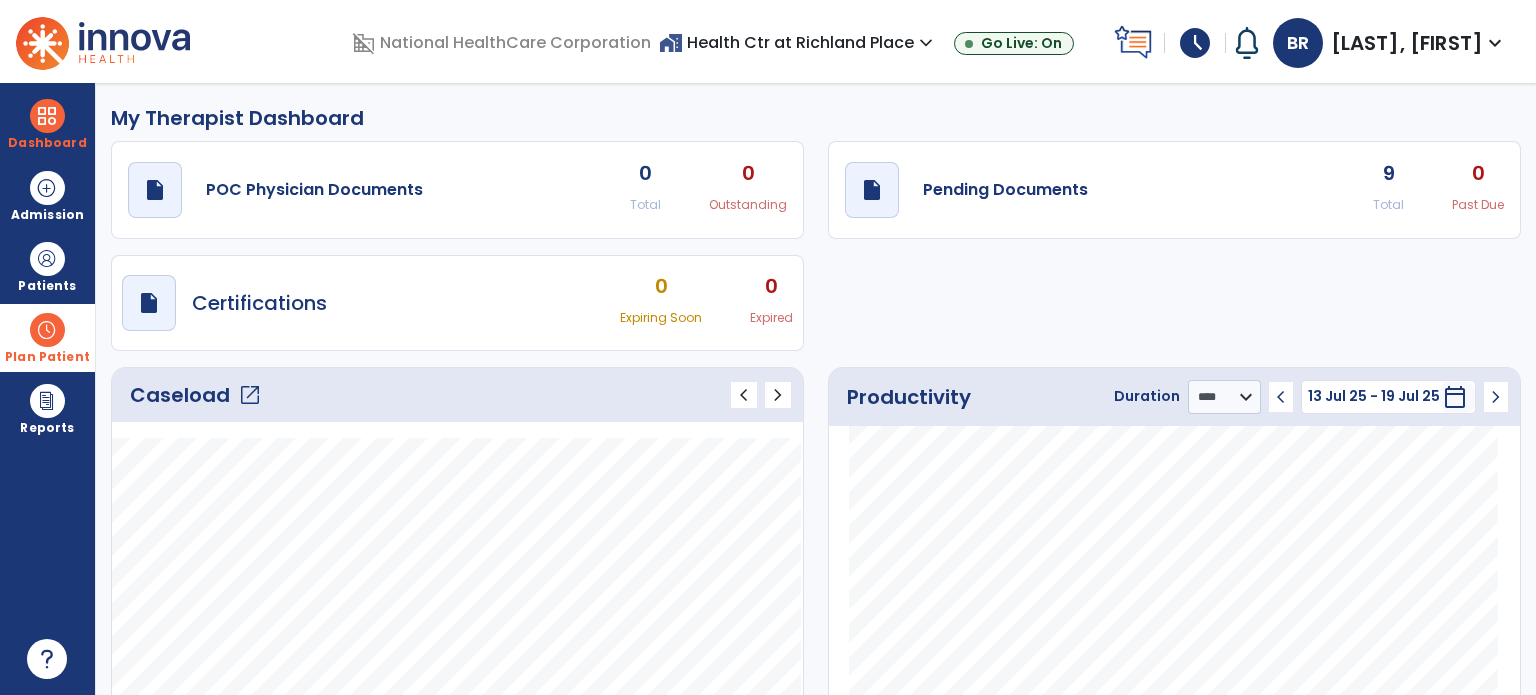 click at bounding box center [47, 330] 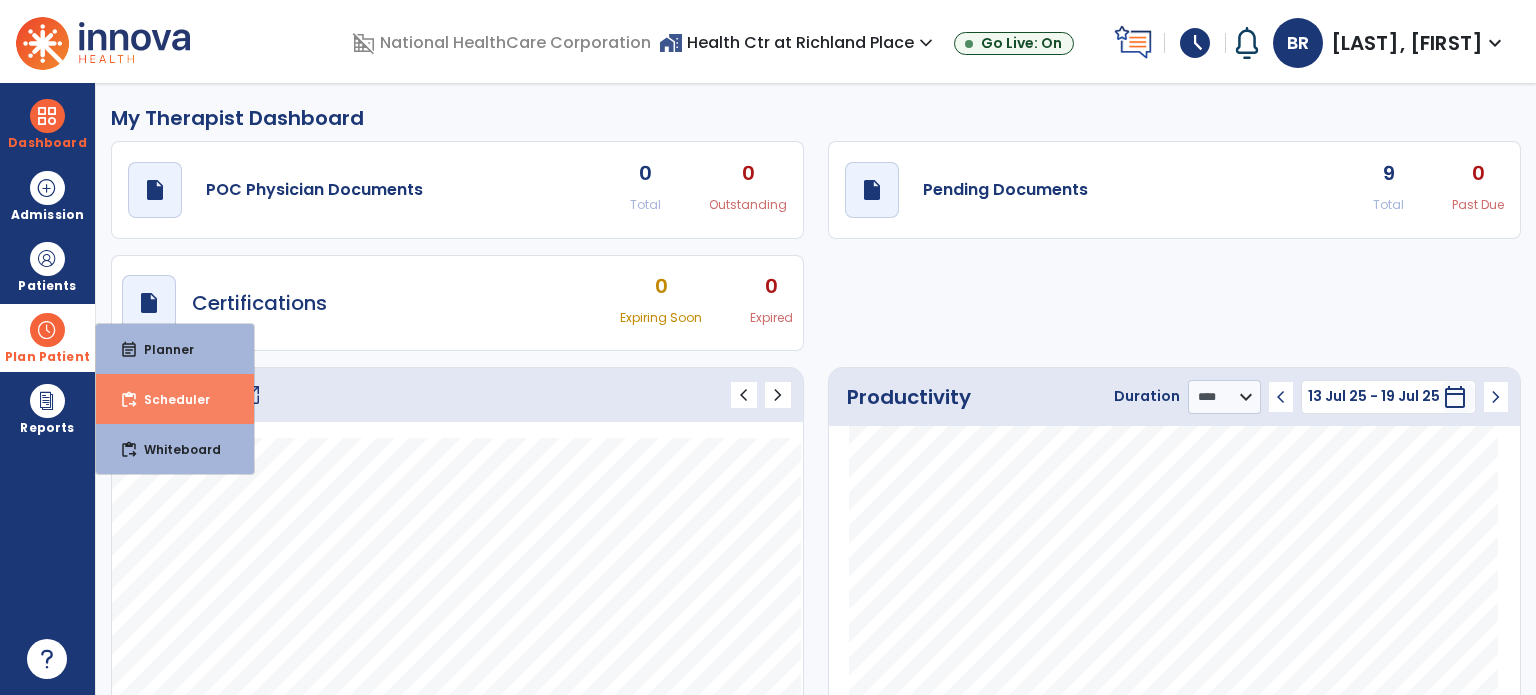 click on "content_paste_go  Scheduler" at bounding box center (175, 399) 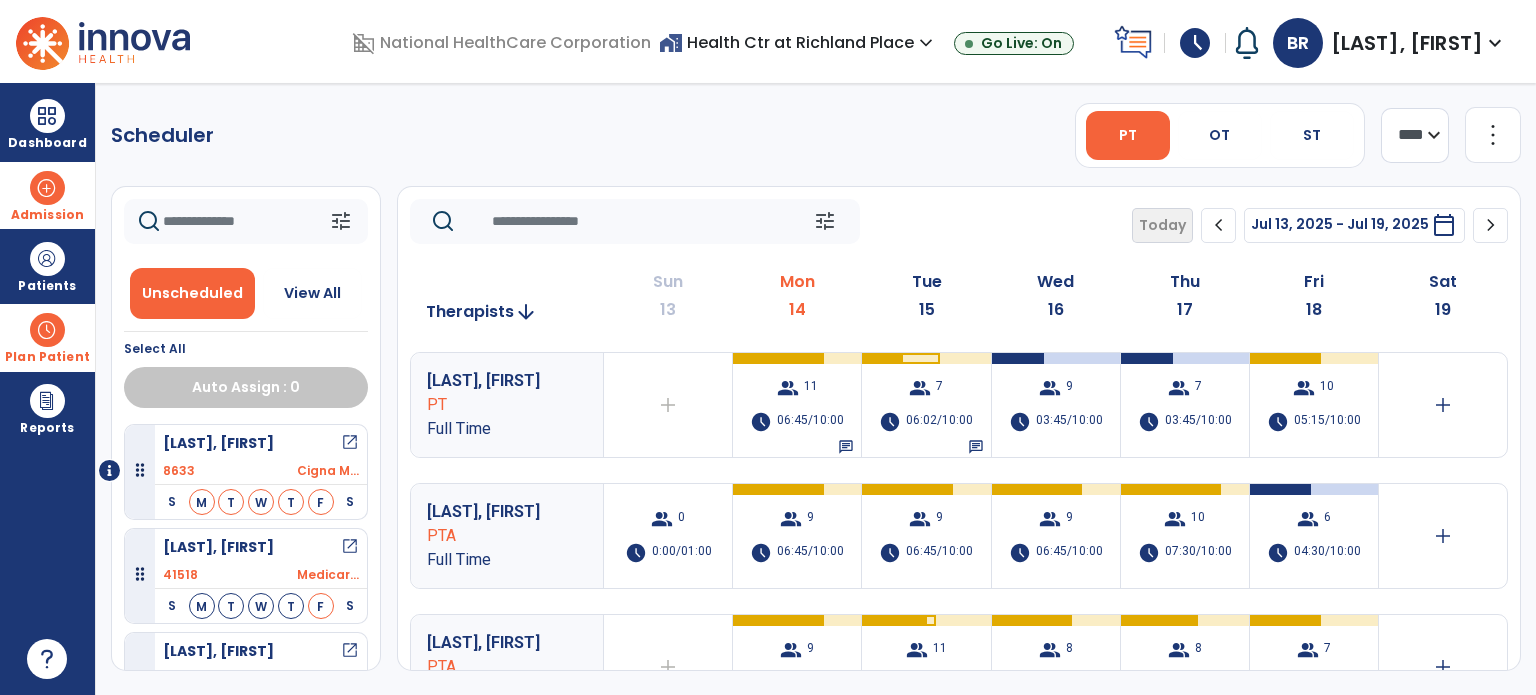 click on "Admission" at bounding box center (47, 195) 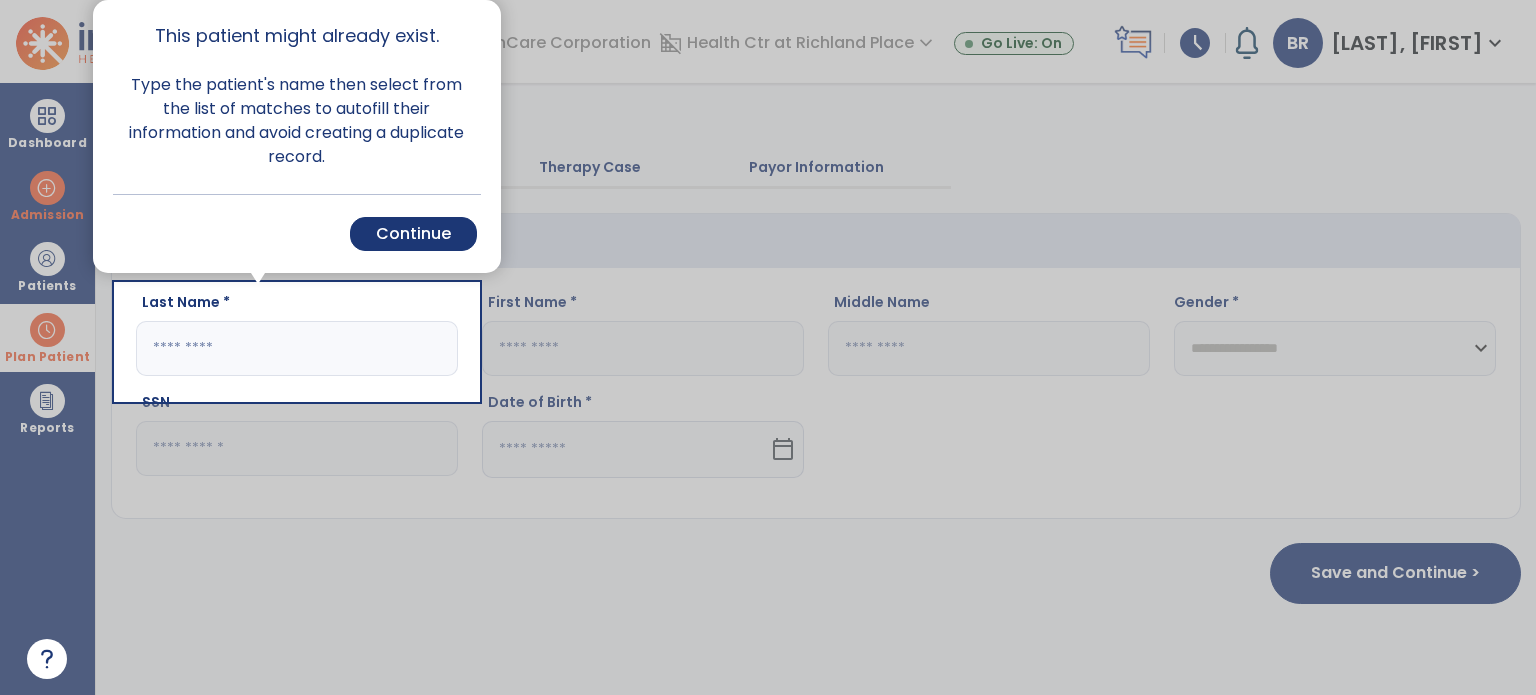 click at bounding box center (58, 347) 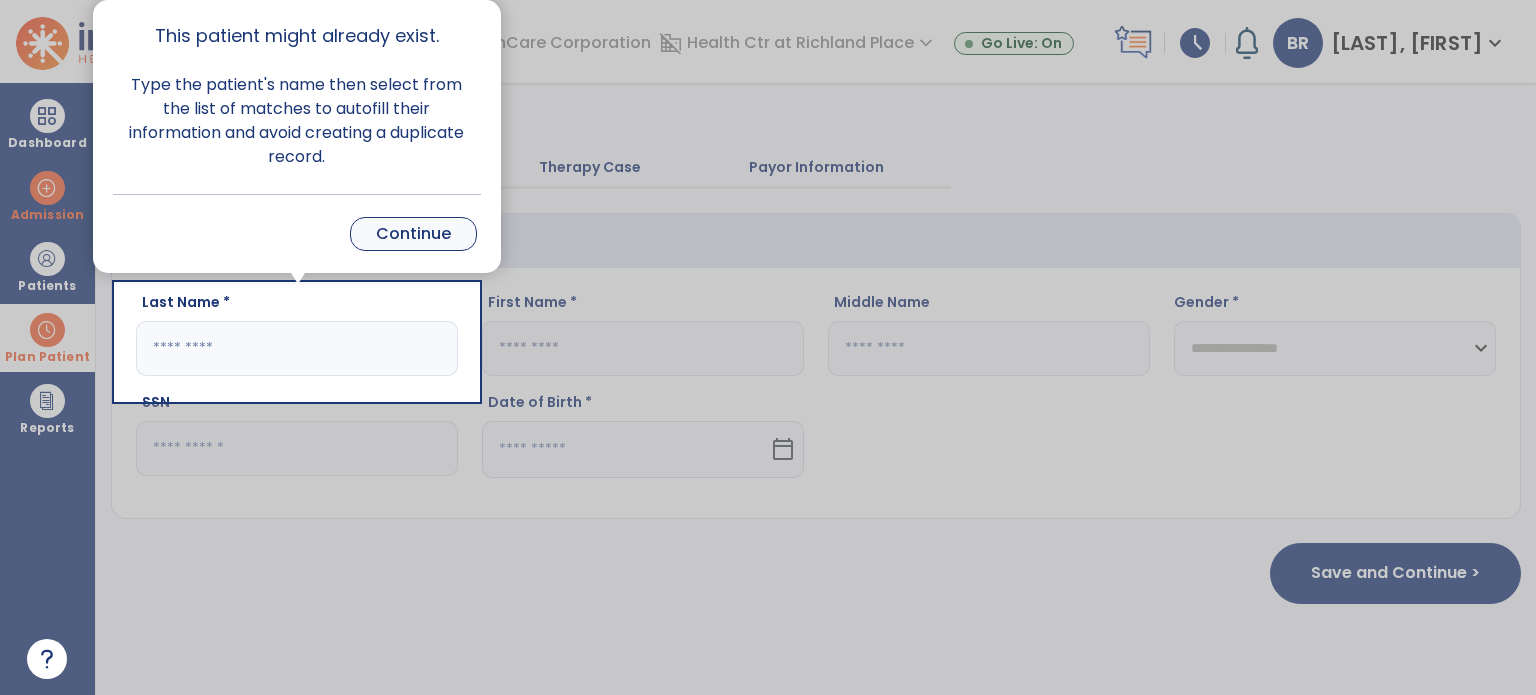 click on "Continue" at bounding box center [413, 234] 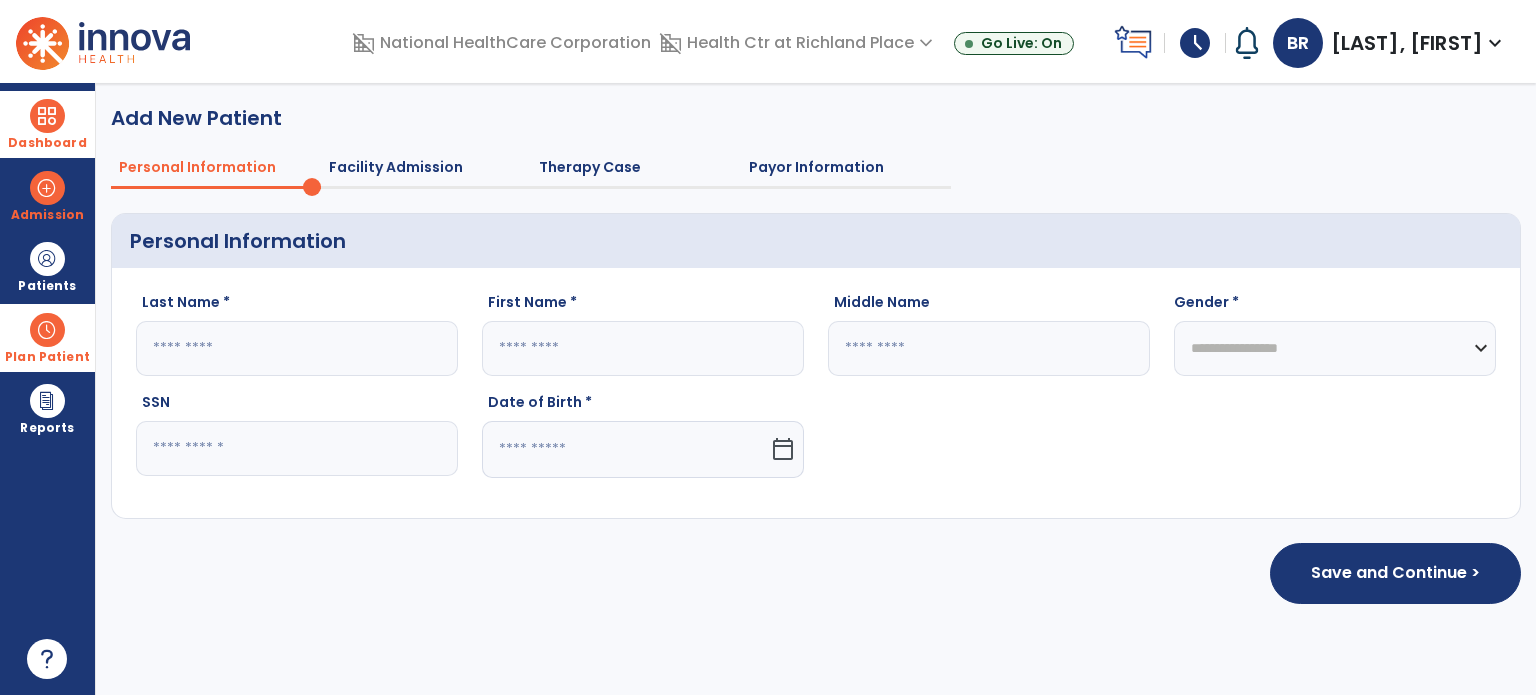 click on "Dashboard" at bounding box center [47, 124] 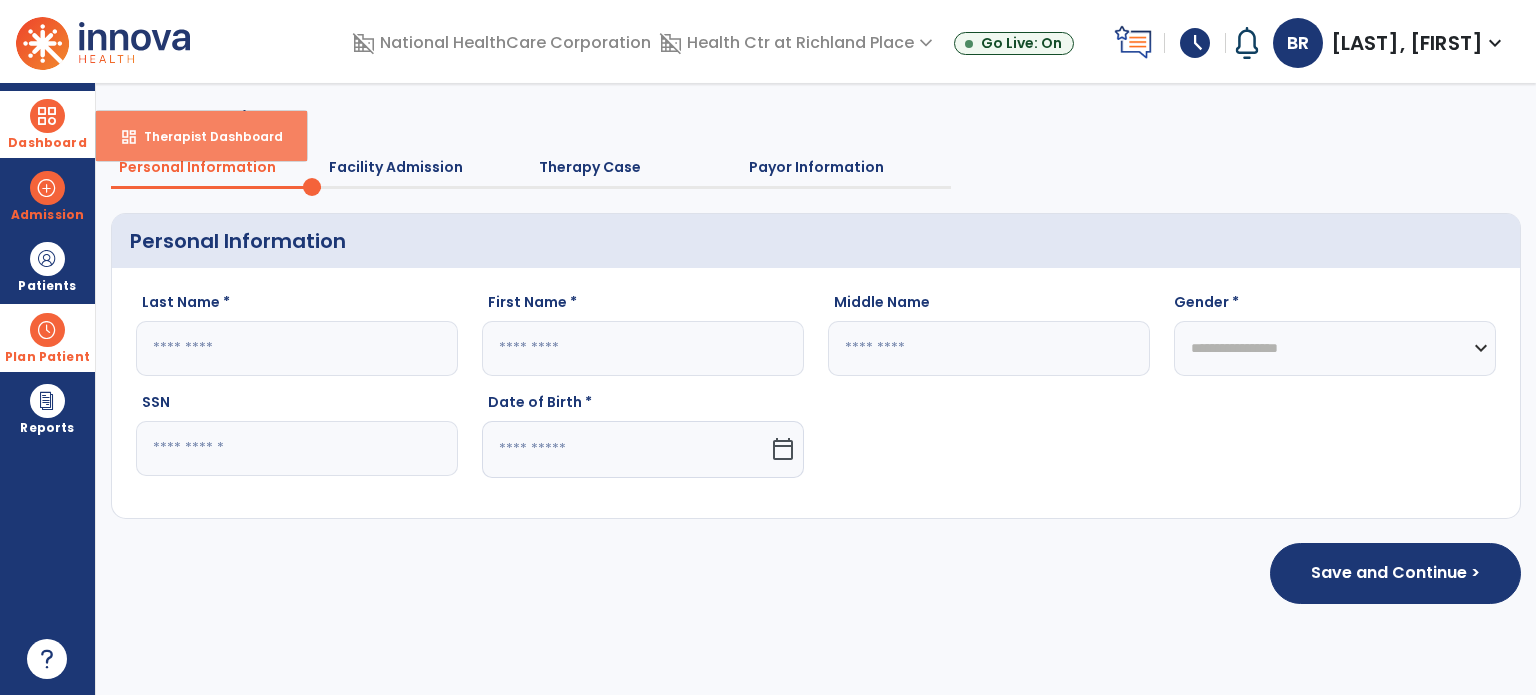 click on "dashboard  Therapist Dashboard" at bounding box center [201, 136] 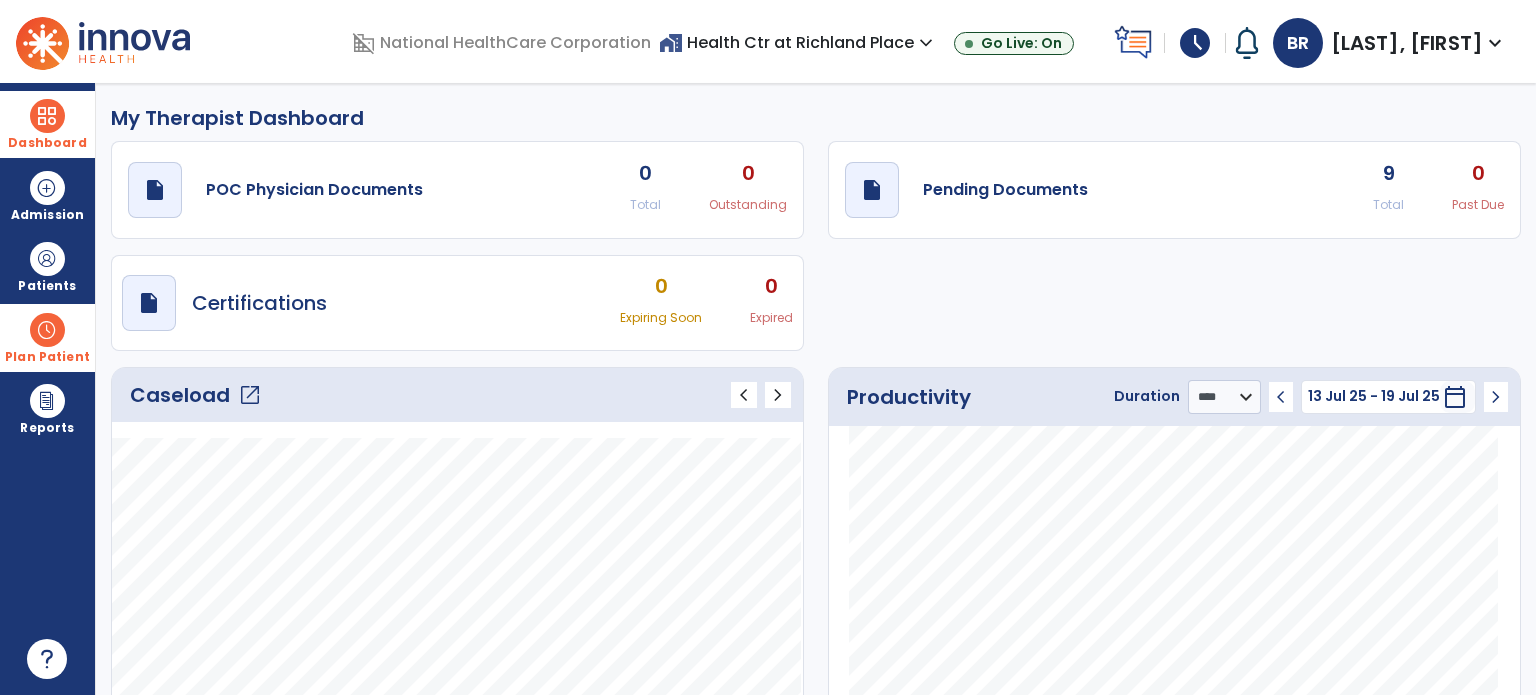 click on "9" 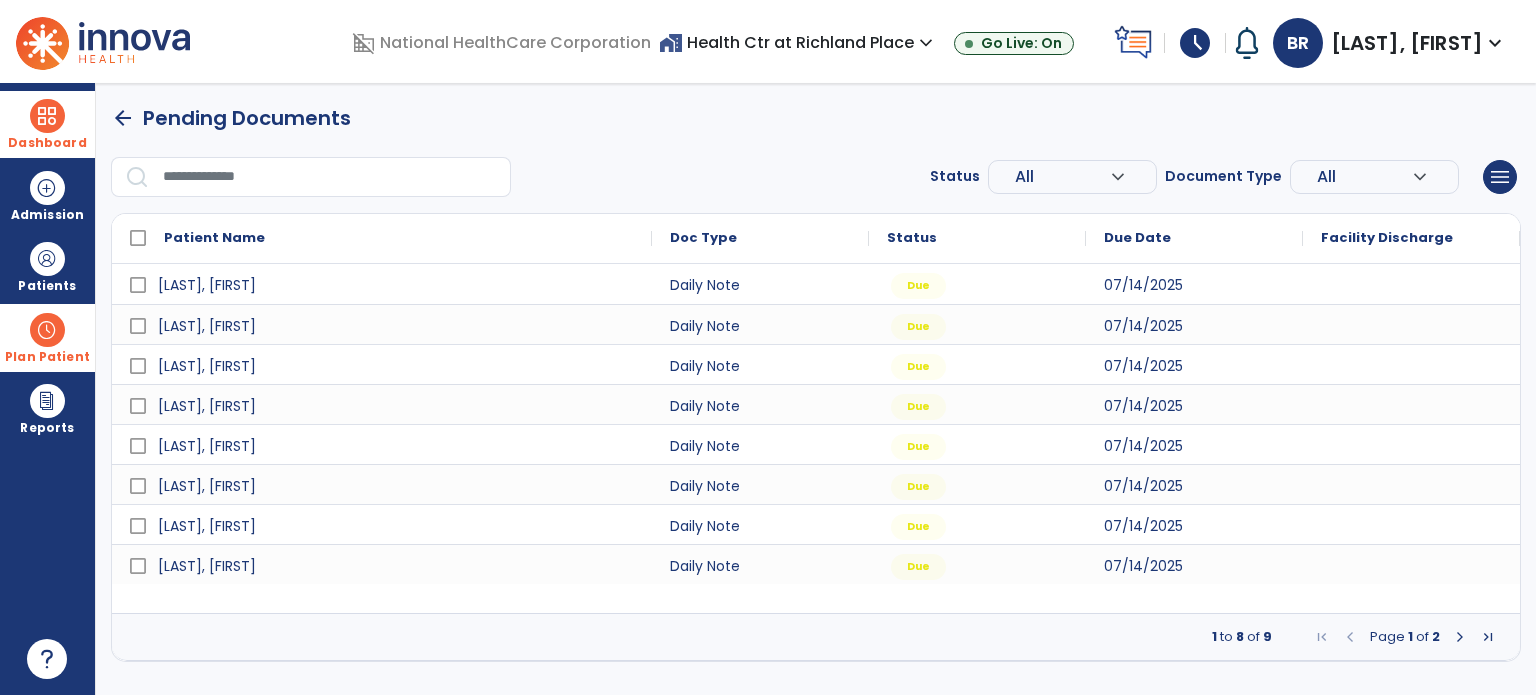 click at bounding box center [1460, 637] 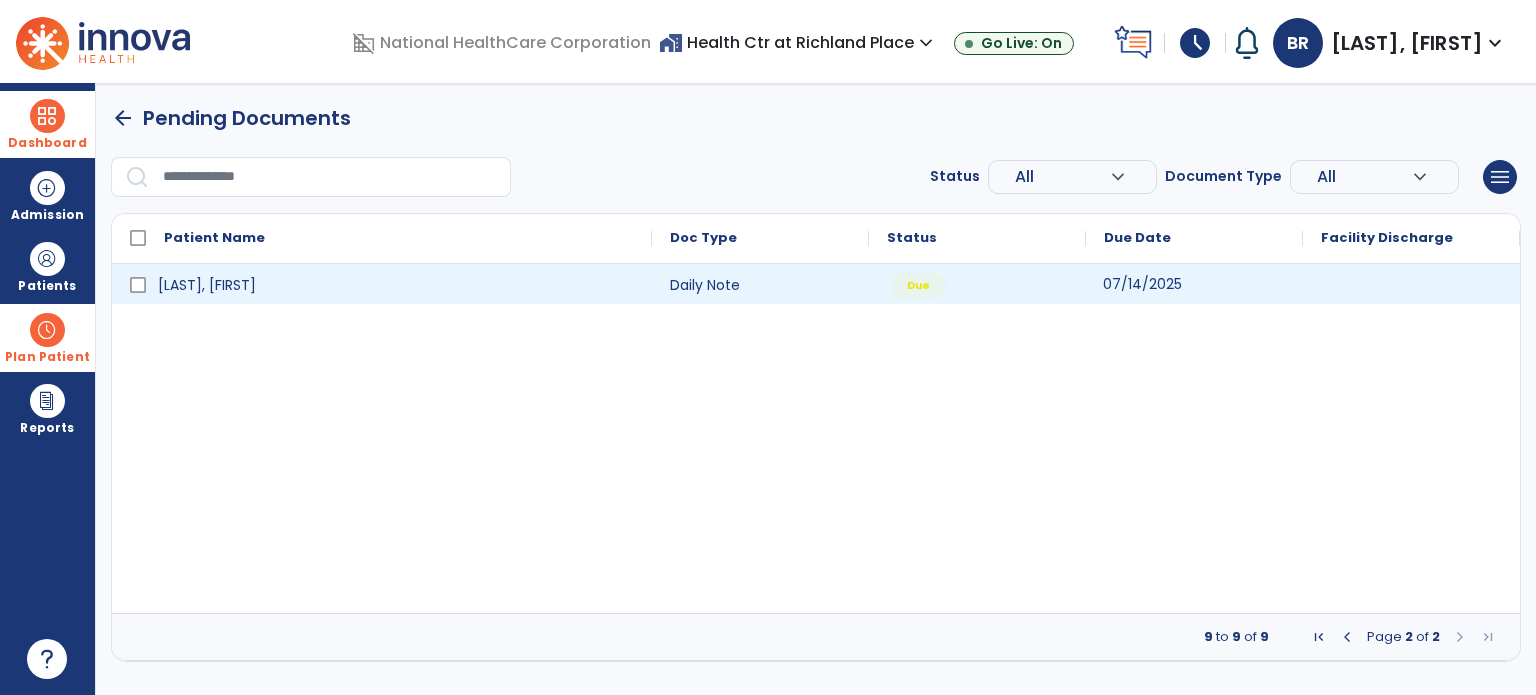 click on "07/14/2025" at bounding box center [1142, 284] 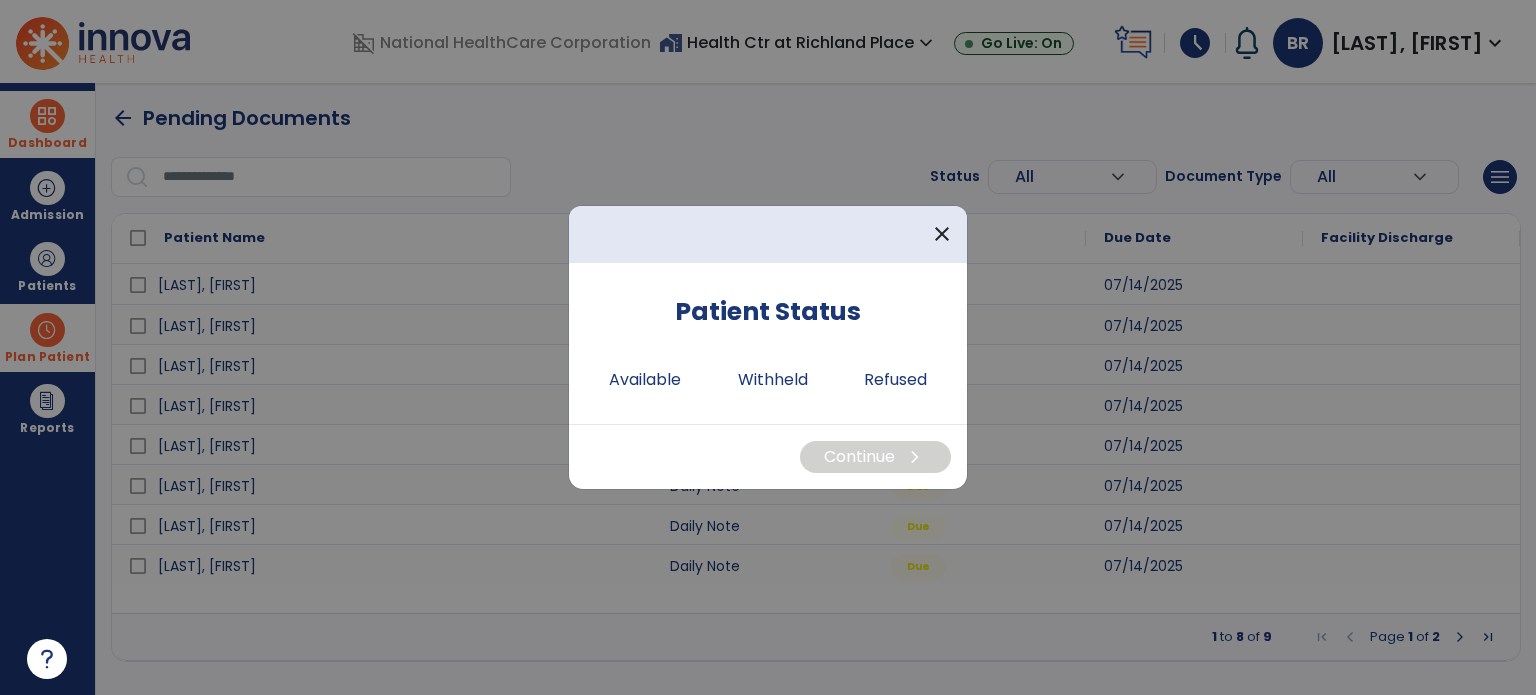click on "Patient Status  Available   Withheld   Refused" at bounding box center (768, 343) 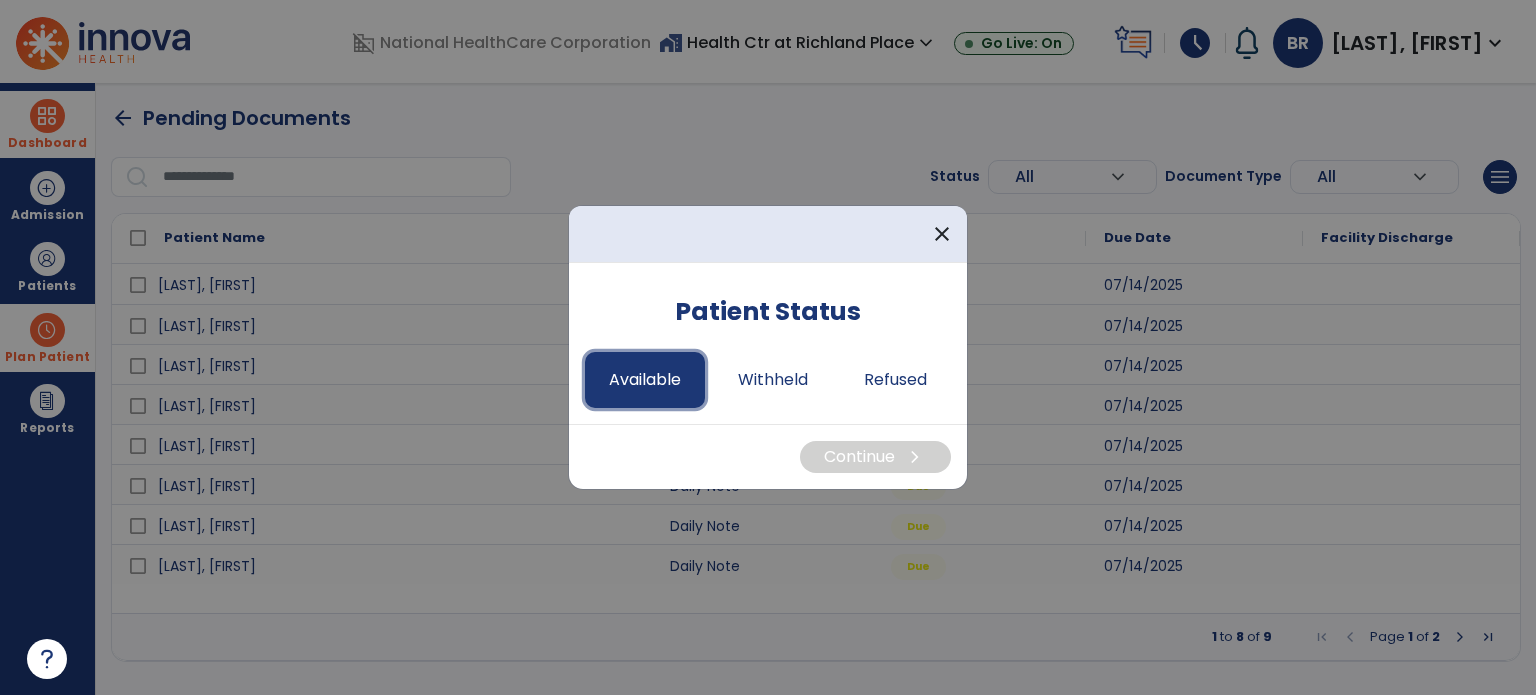click on "Available" at bounding box center [645, 380] 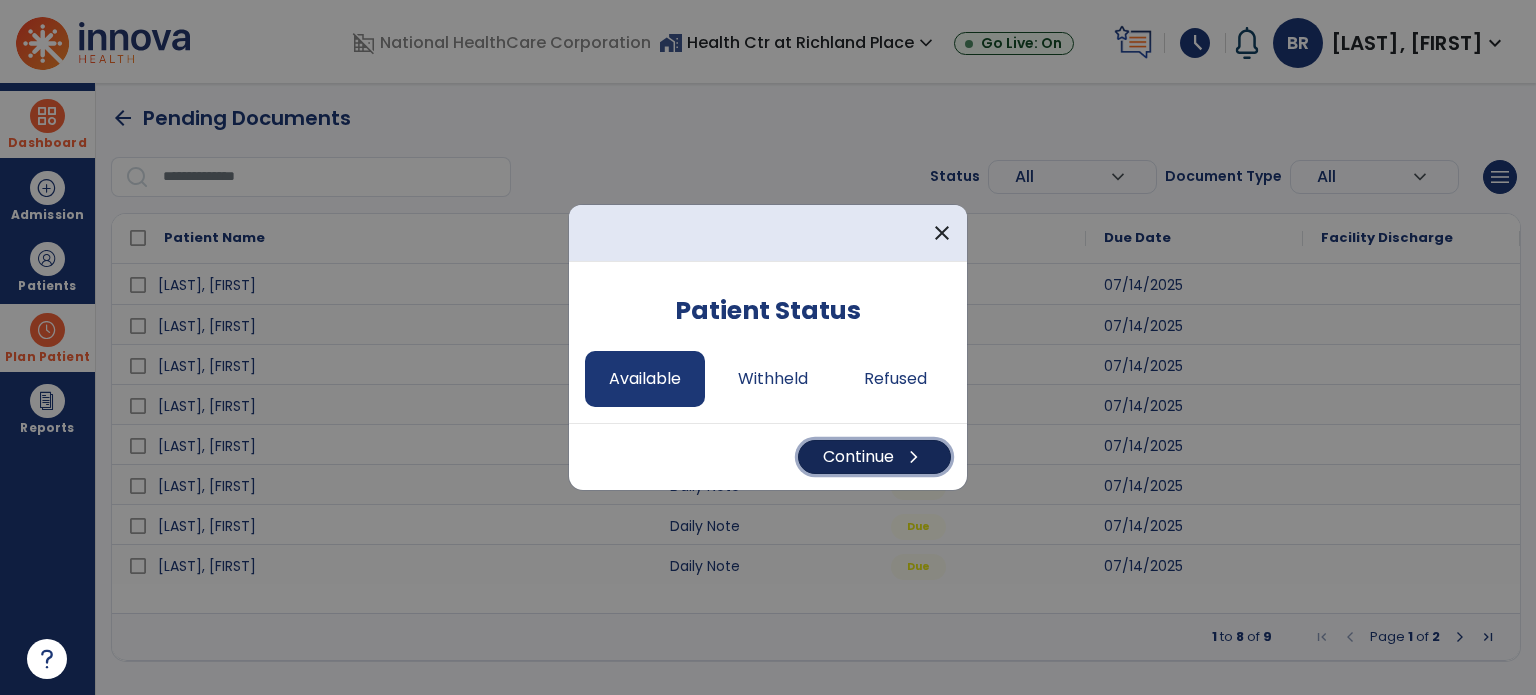click on "Continue   chevron_right" at bounding box center [874, 457] 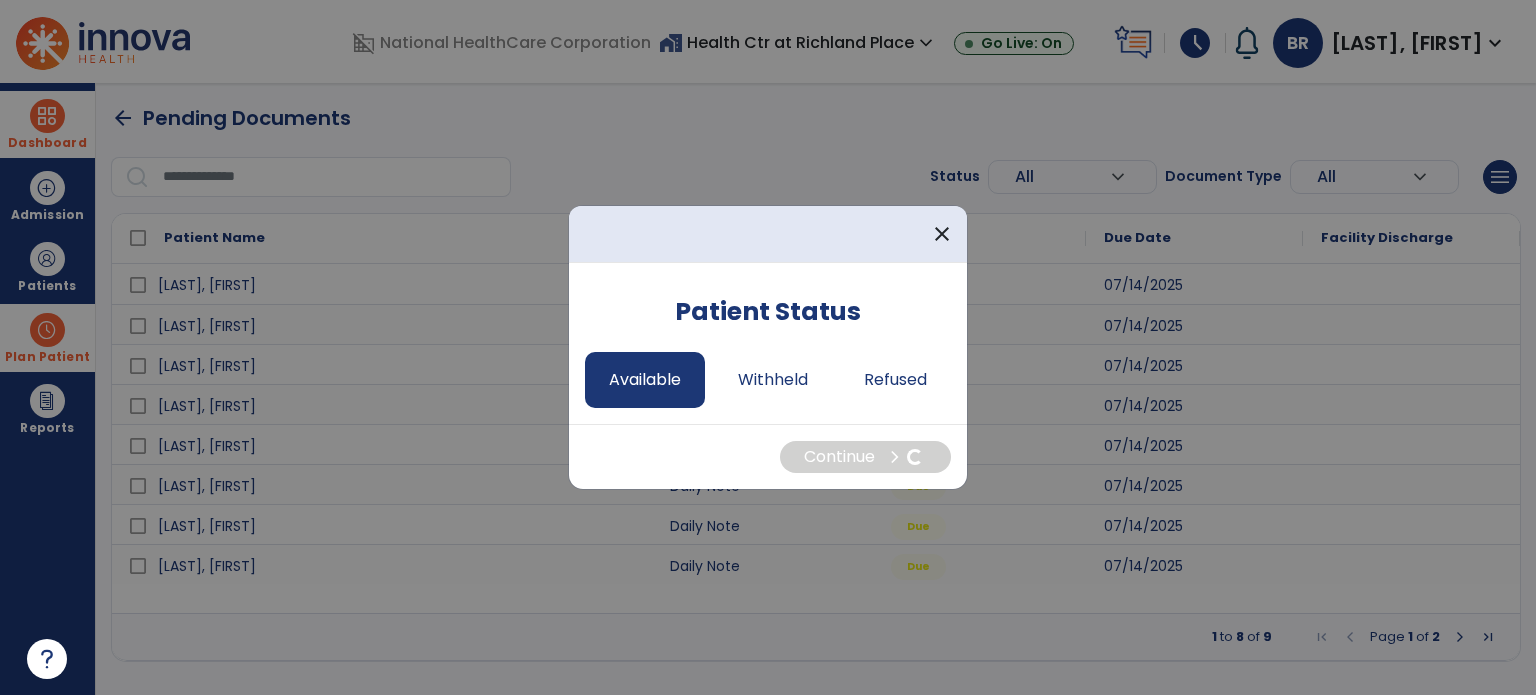select on "*" 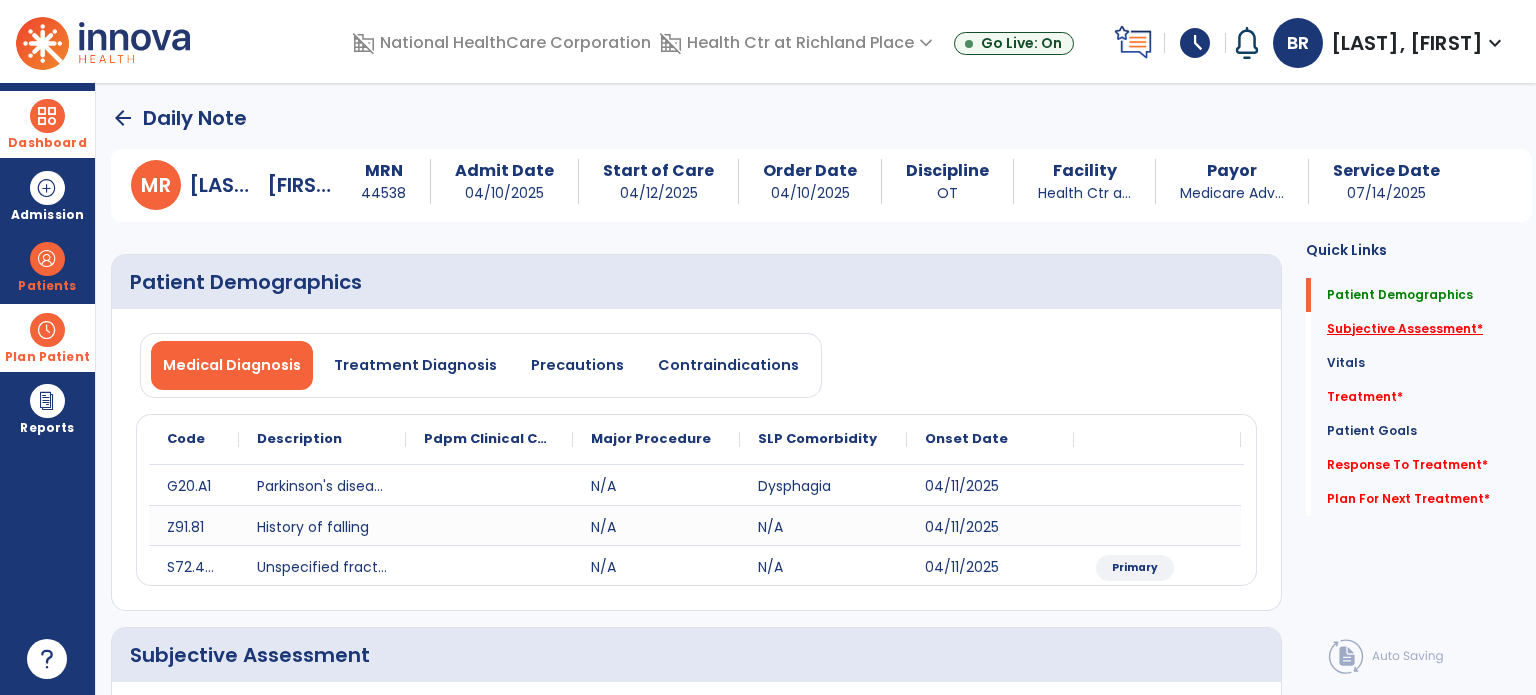 click on "Subjective Assessment   *" 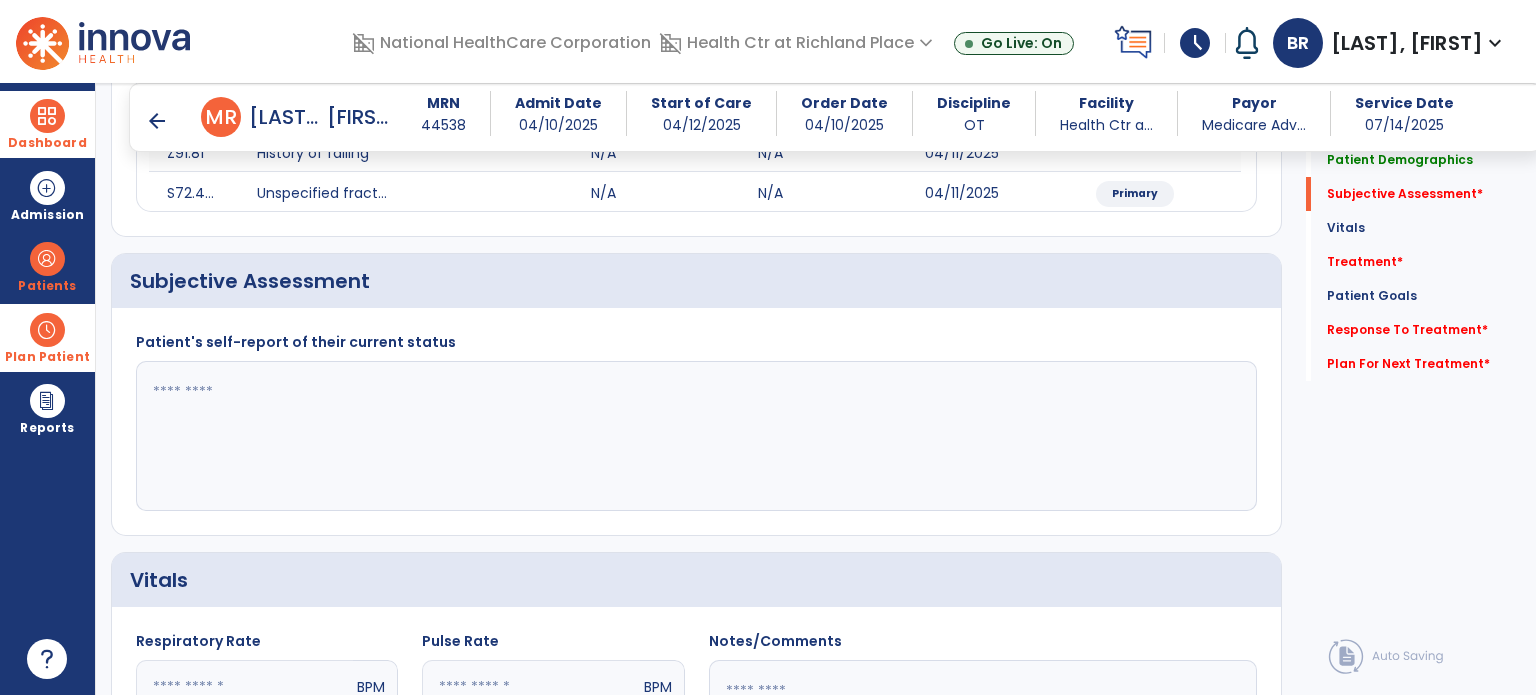scroll, scrollTop: 378, scrollLeft: 0, axis: vertical 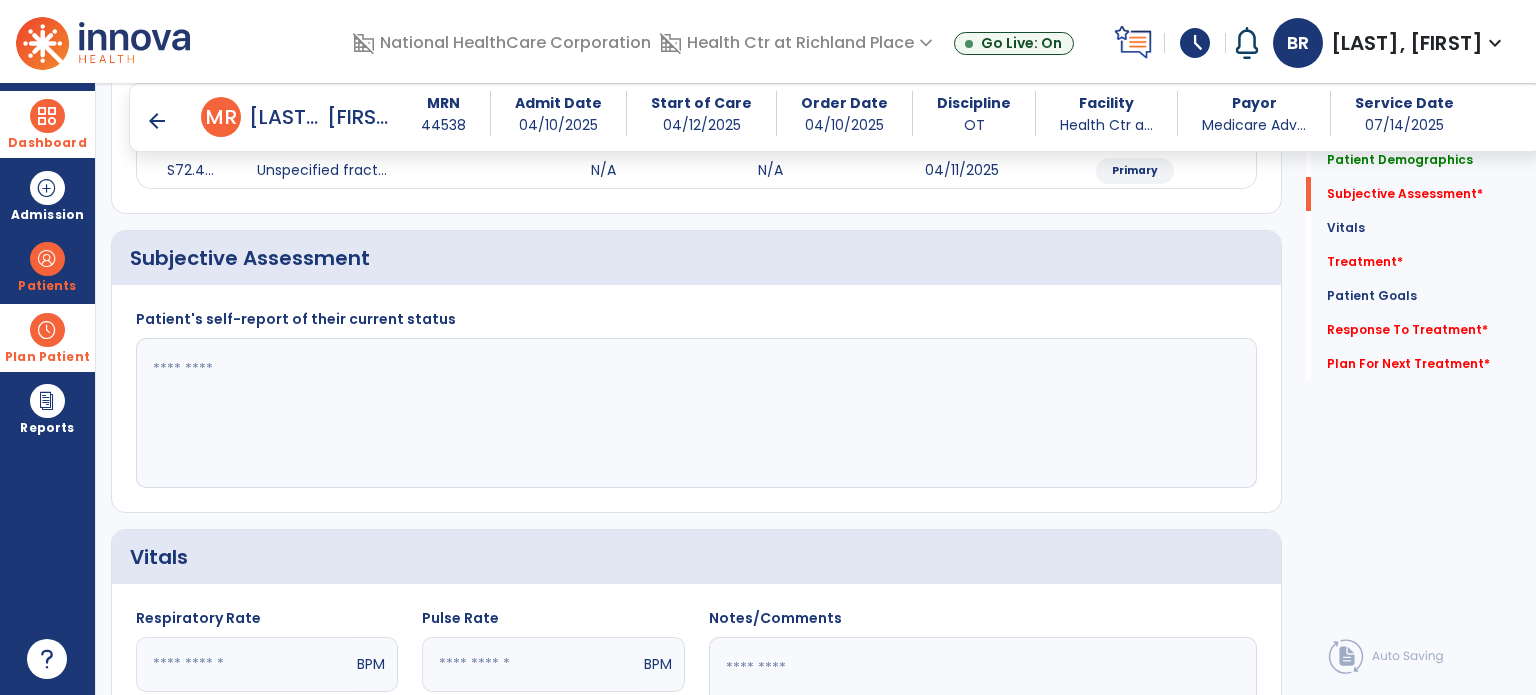 click 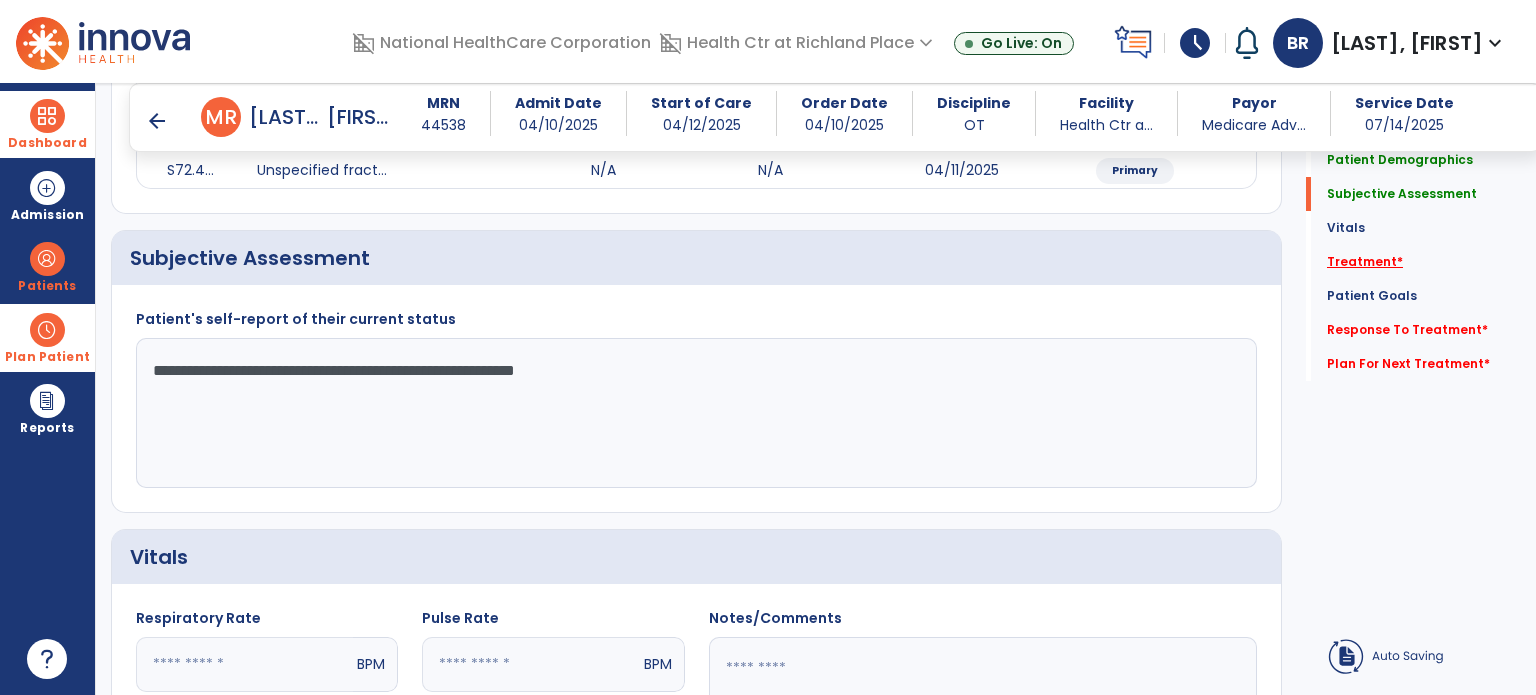 type on "**********" 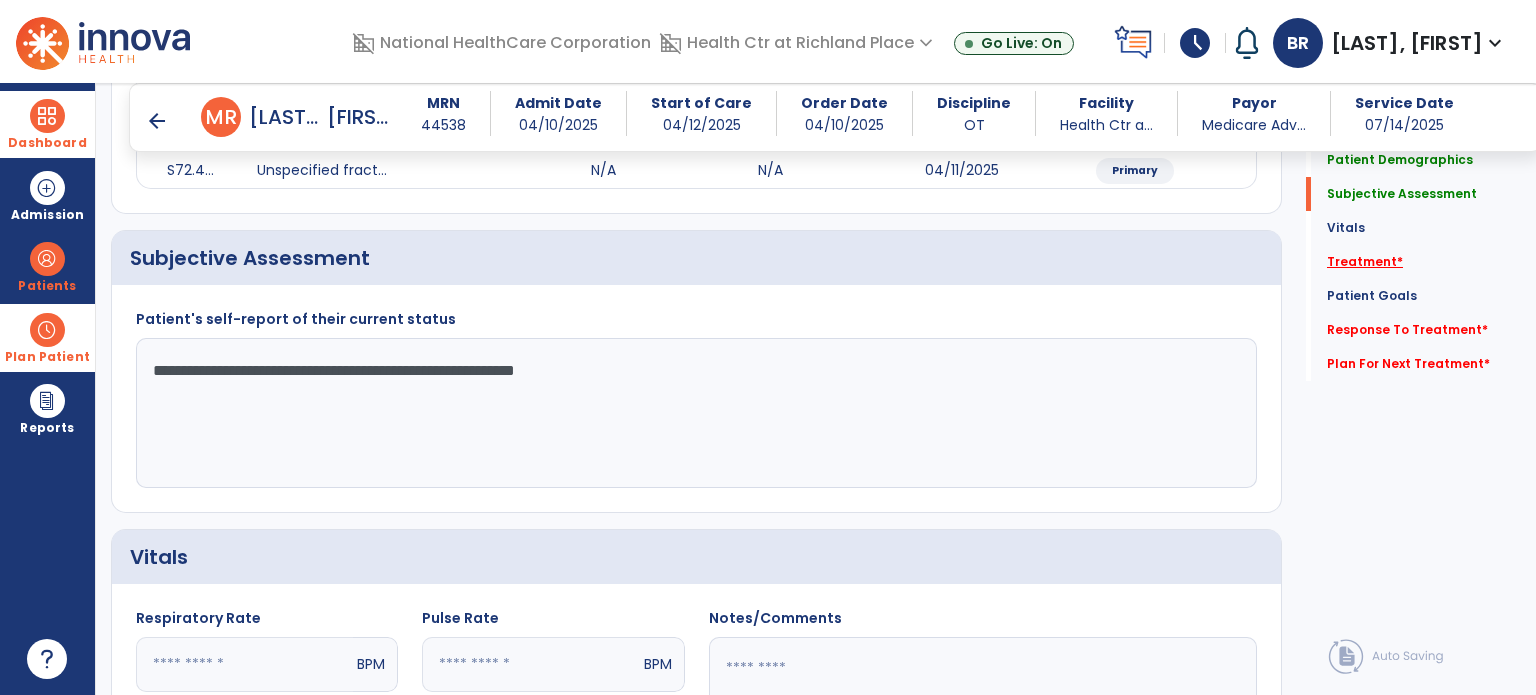 click on "Treatment   *" 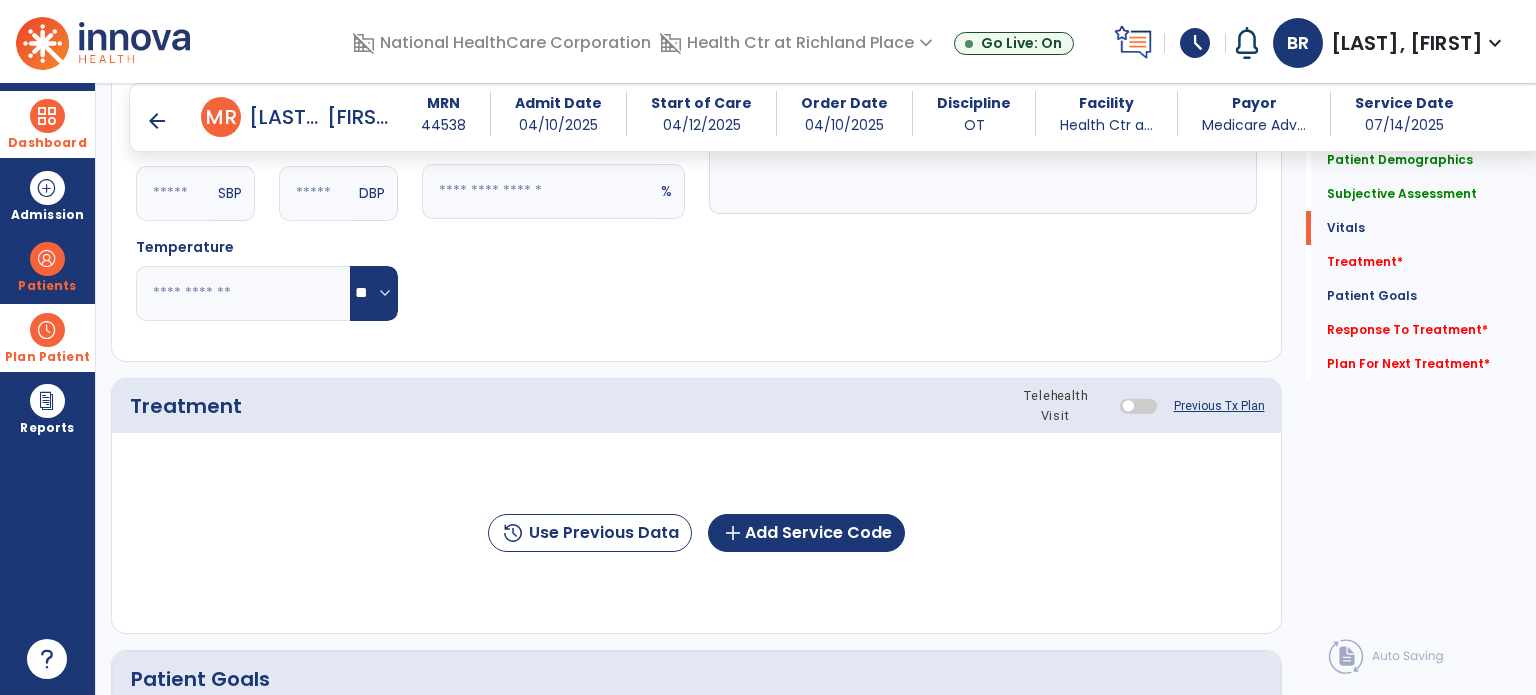 scroll, scrollTop: 1067, scrollLeft: 0, axis: vertical 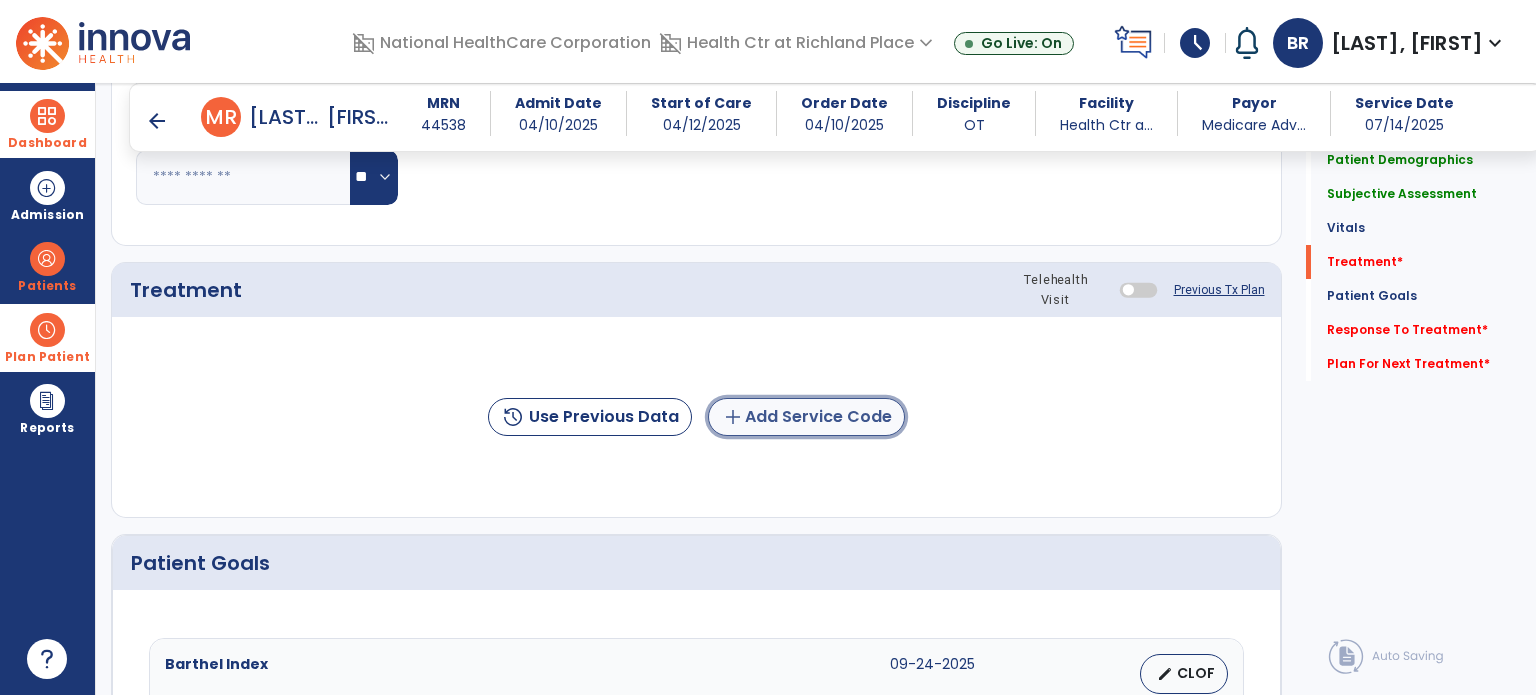 click on "add  Add Service Code" 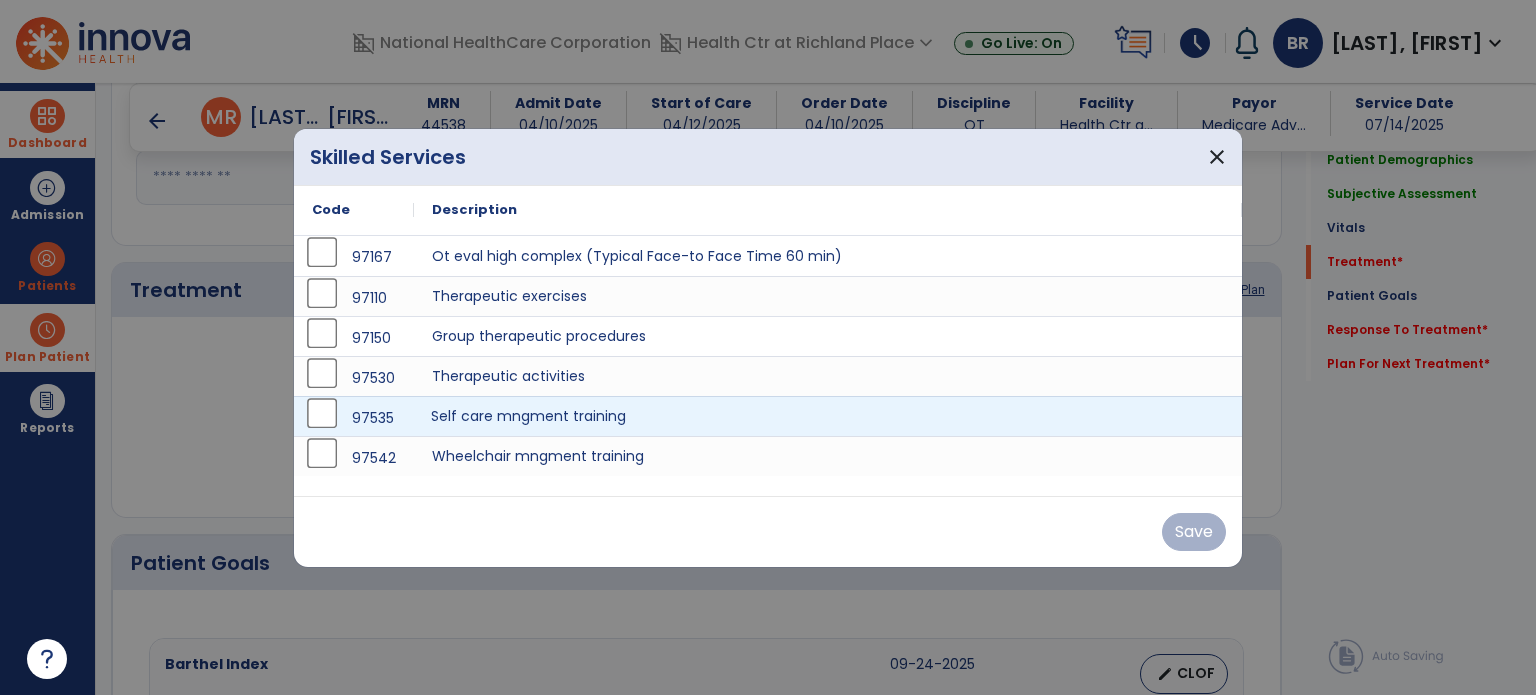 click on "Self care mngment training" at bounding box center [828, 416] 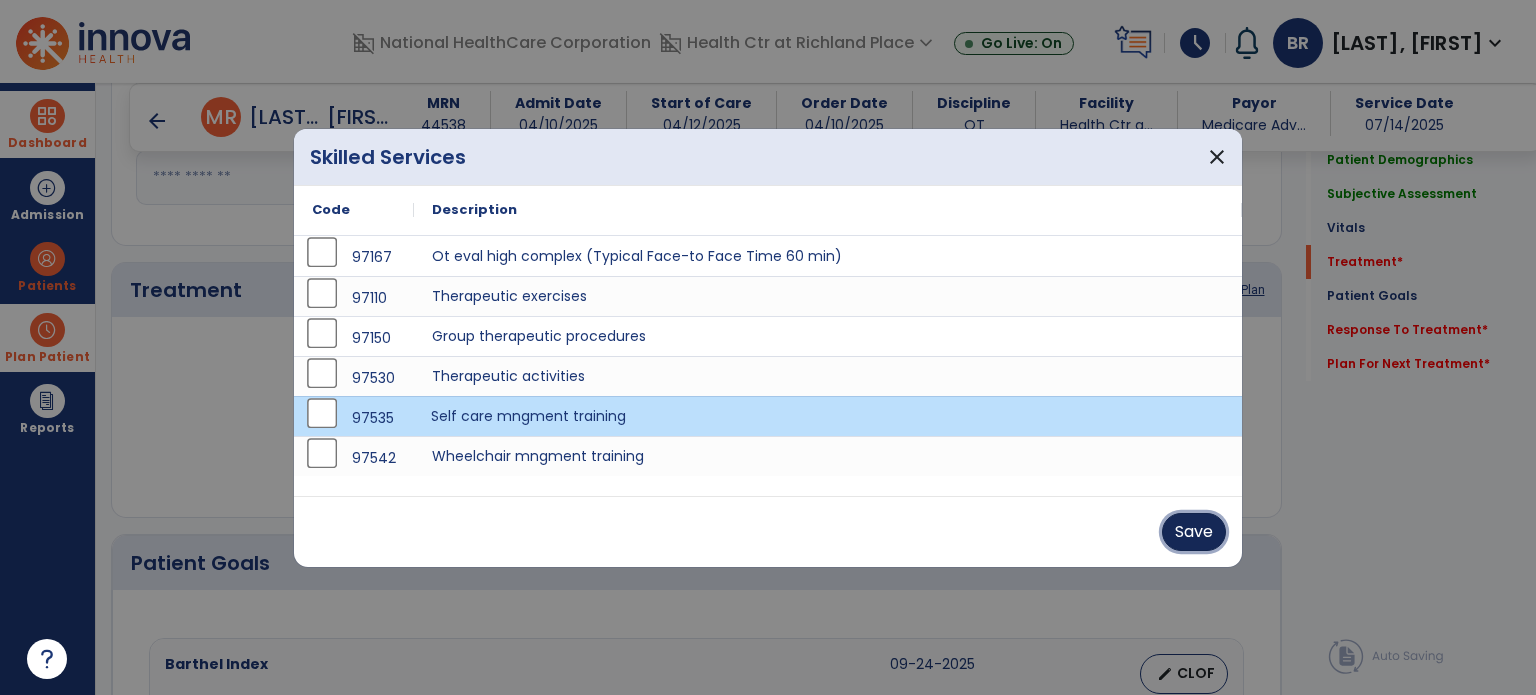 click on "Save" at bounding box center [1194, 532] 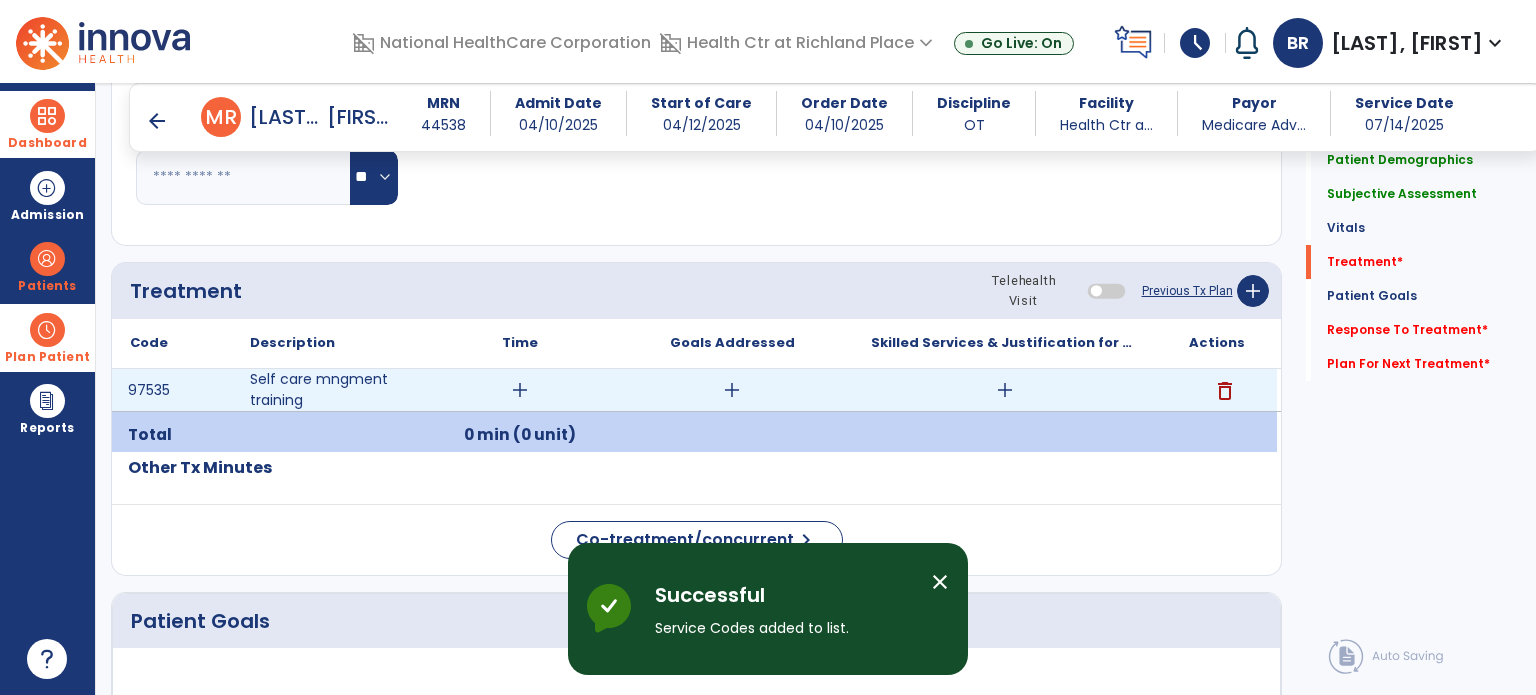 click on "add" at bounding box center (520, 390) 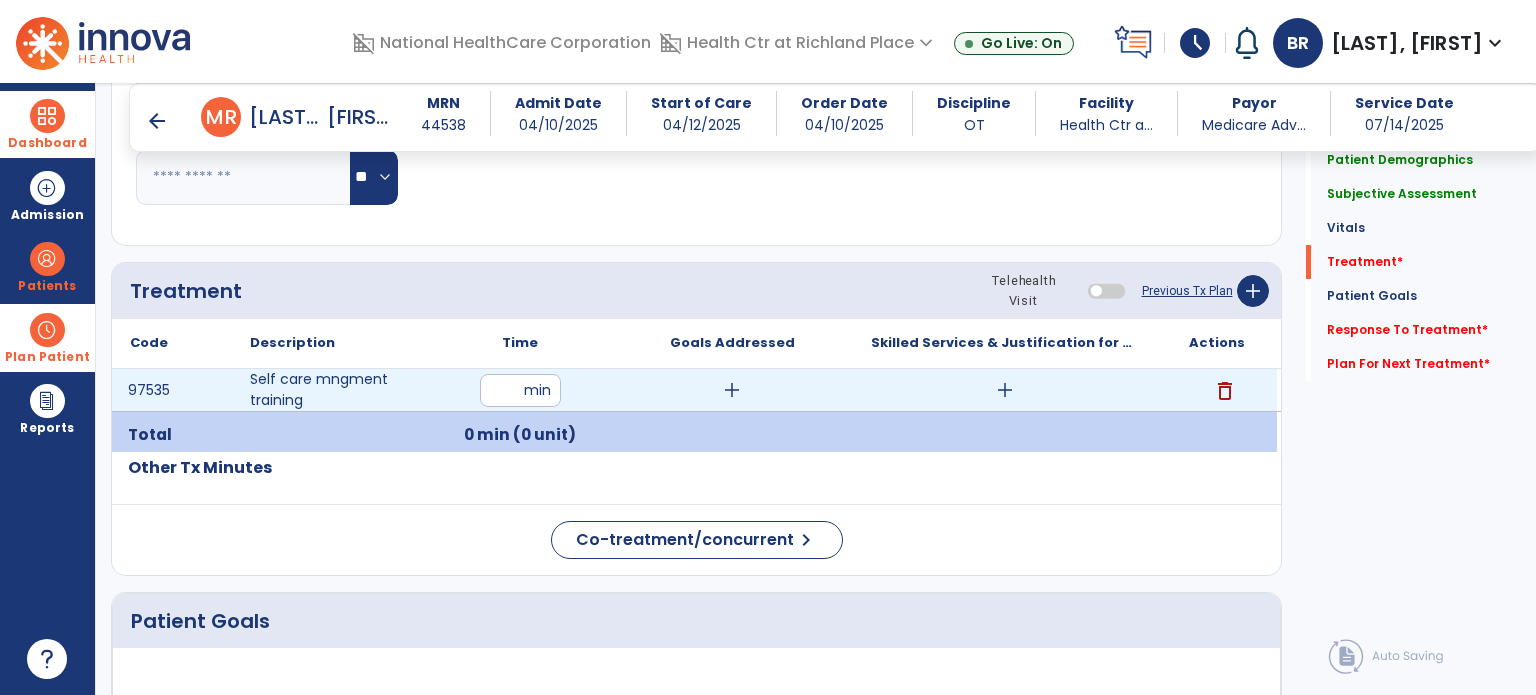 type on "**" 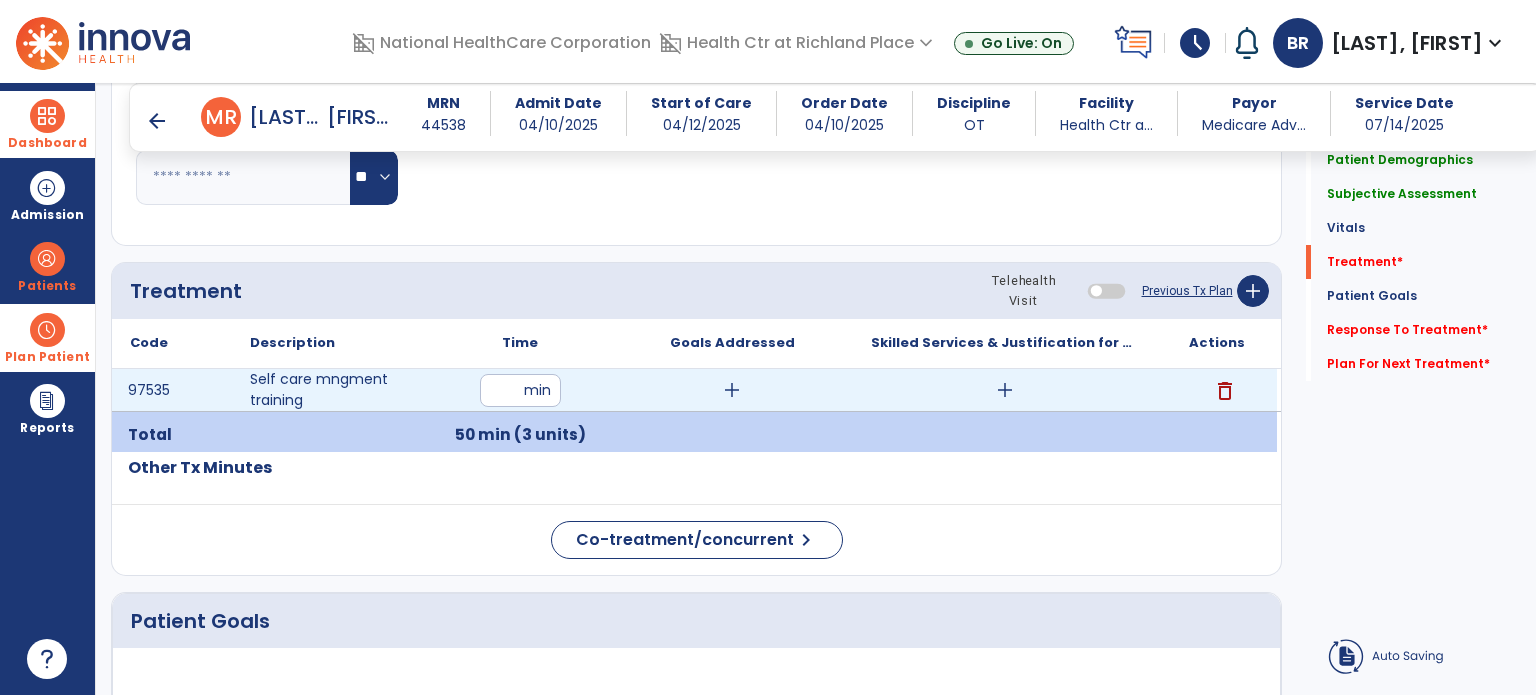 click on "add" at bounding box center (732, 390) 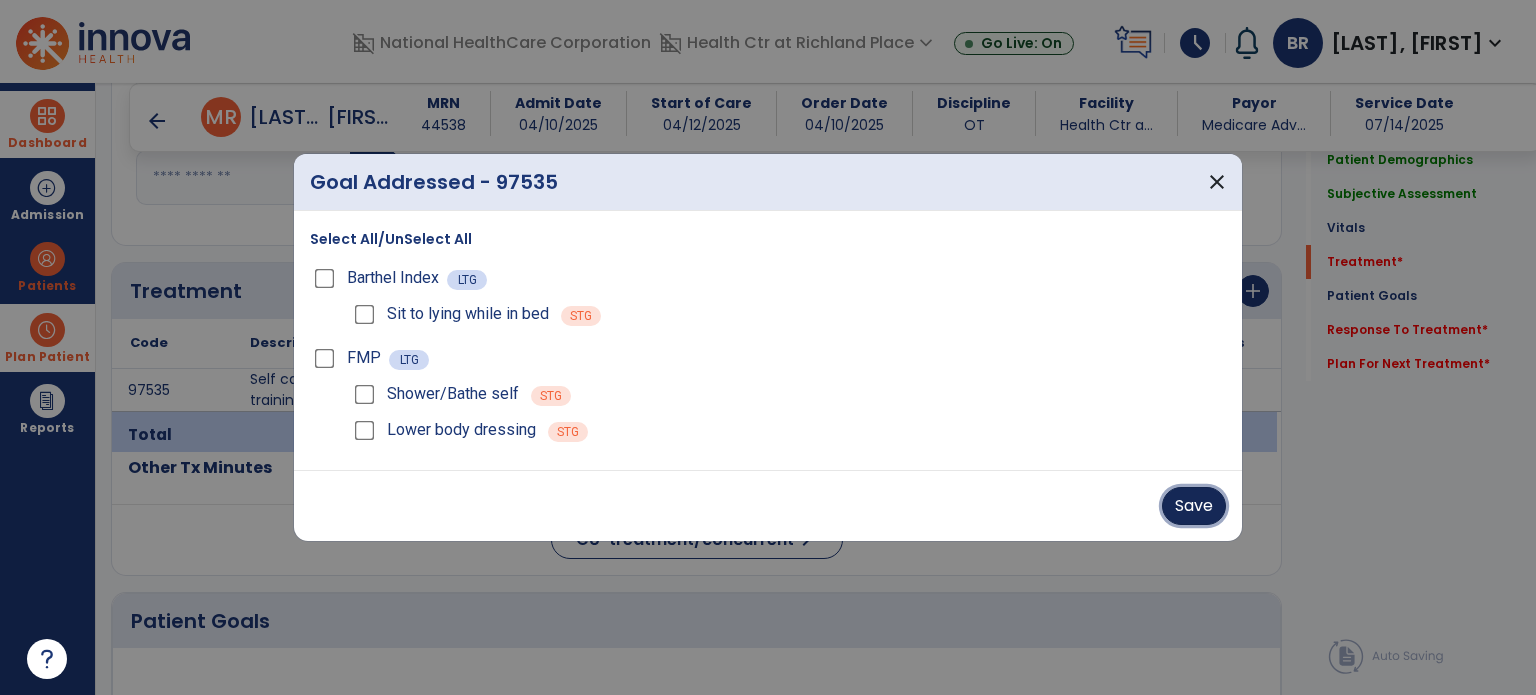 click on "Save" at bounding box center [1194, 506] 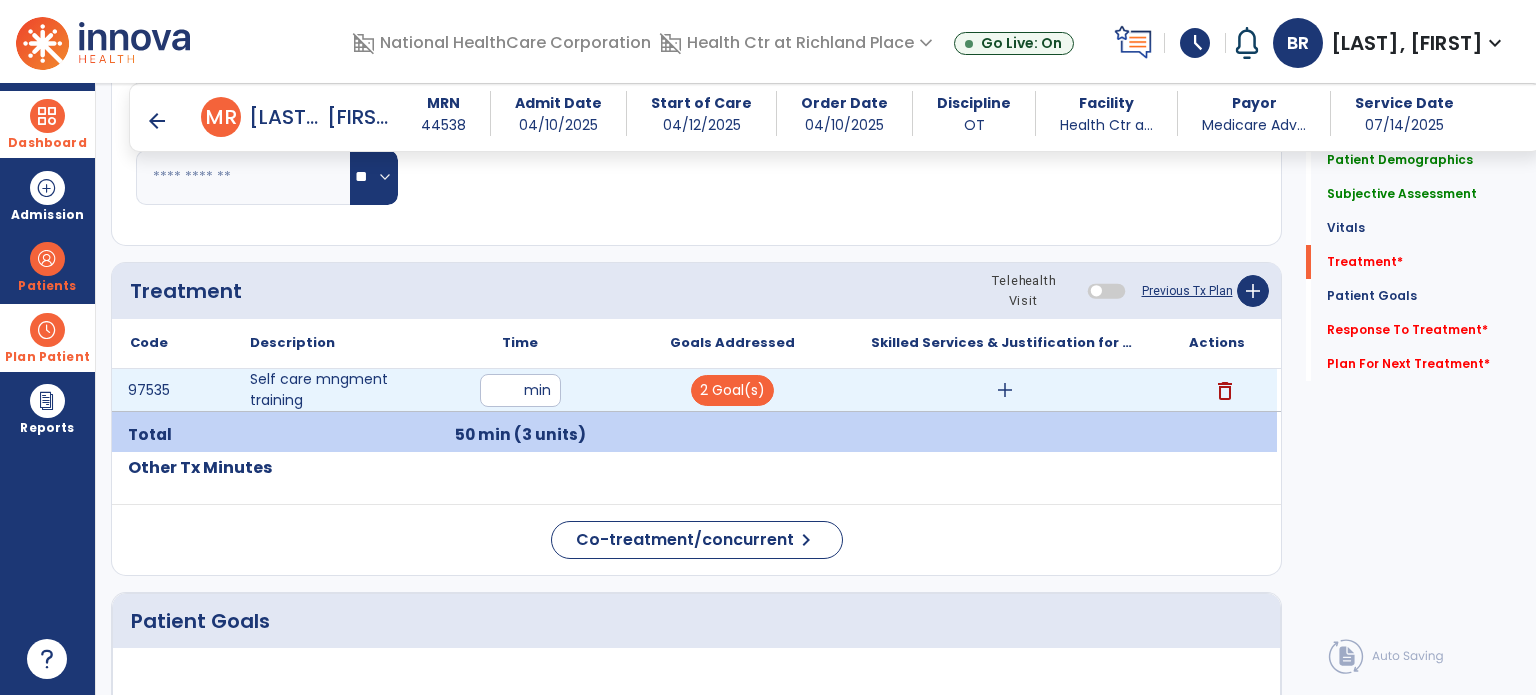 click on "add" at bounding box center [1005, 390] 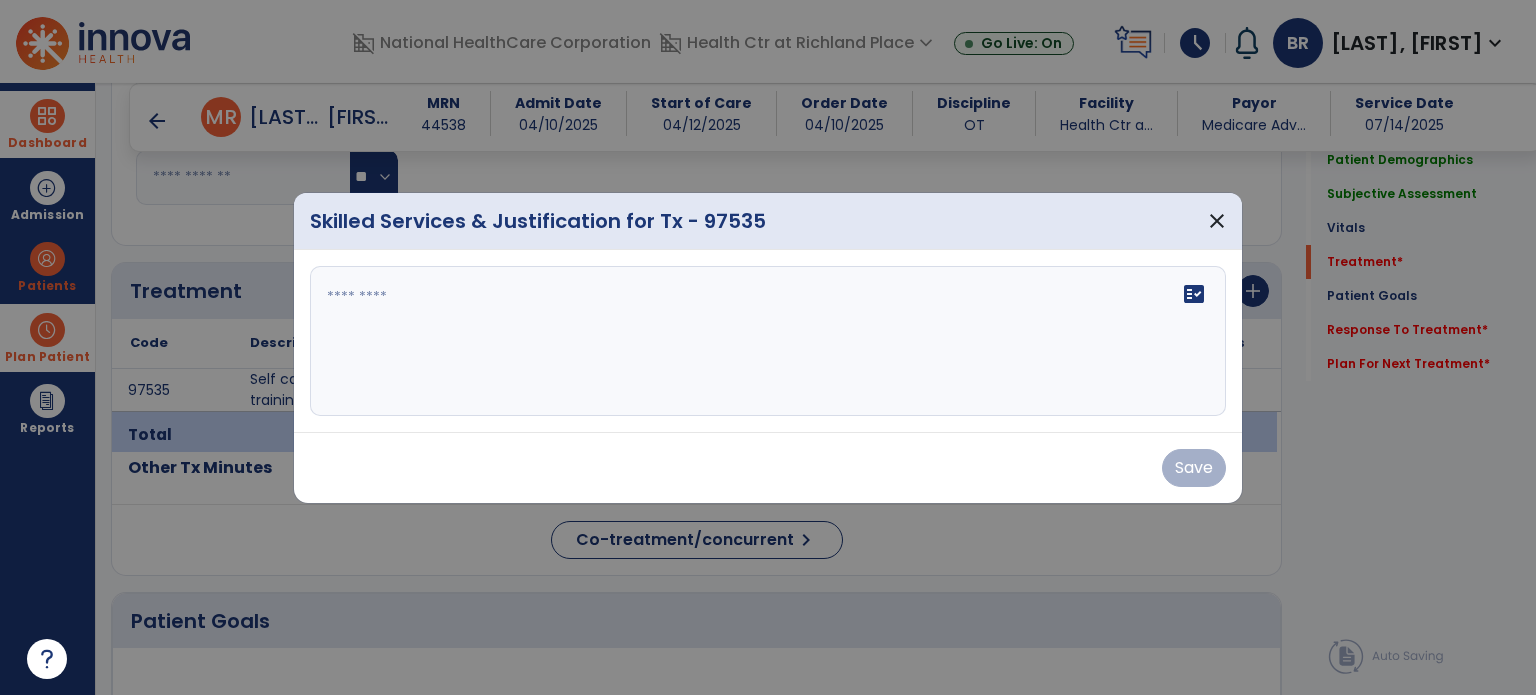 click on "fact_check" at bounding box center [768, 341] 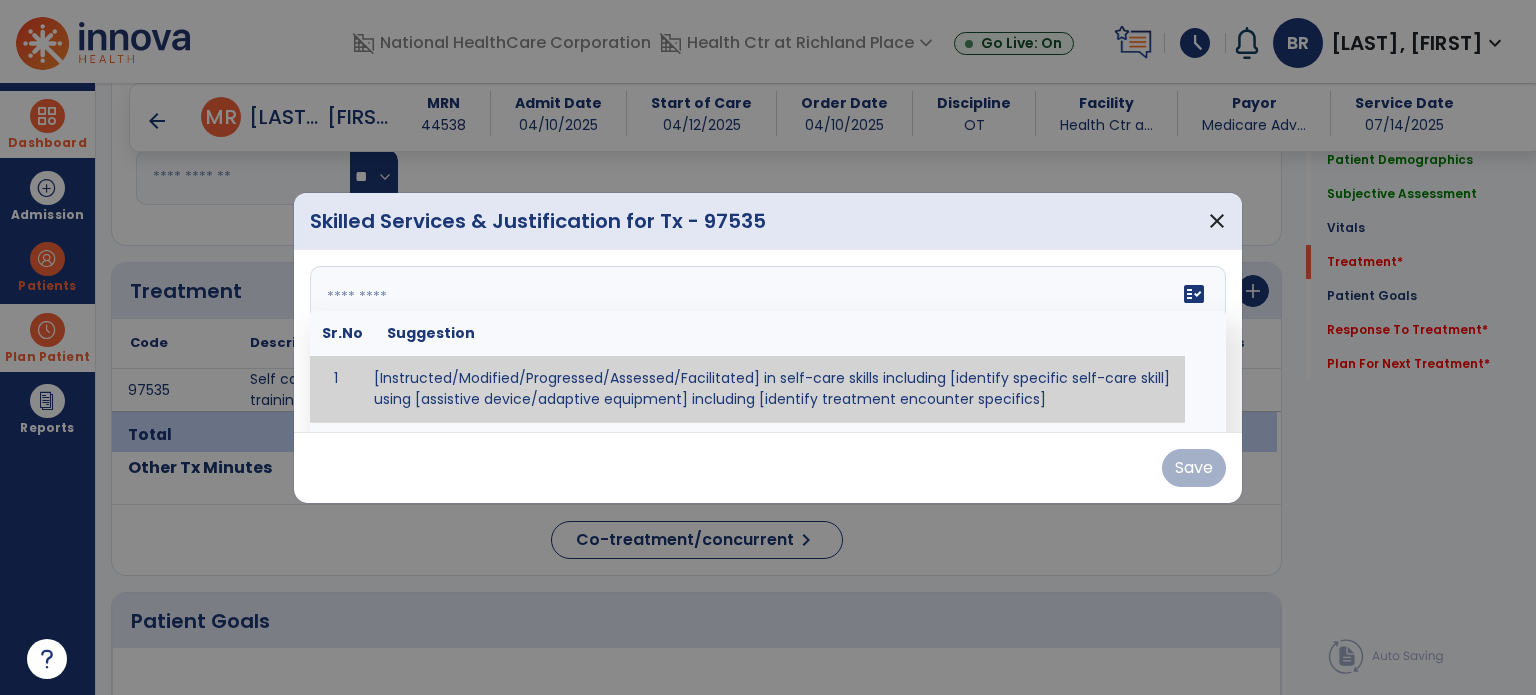 paste on "**********" 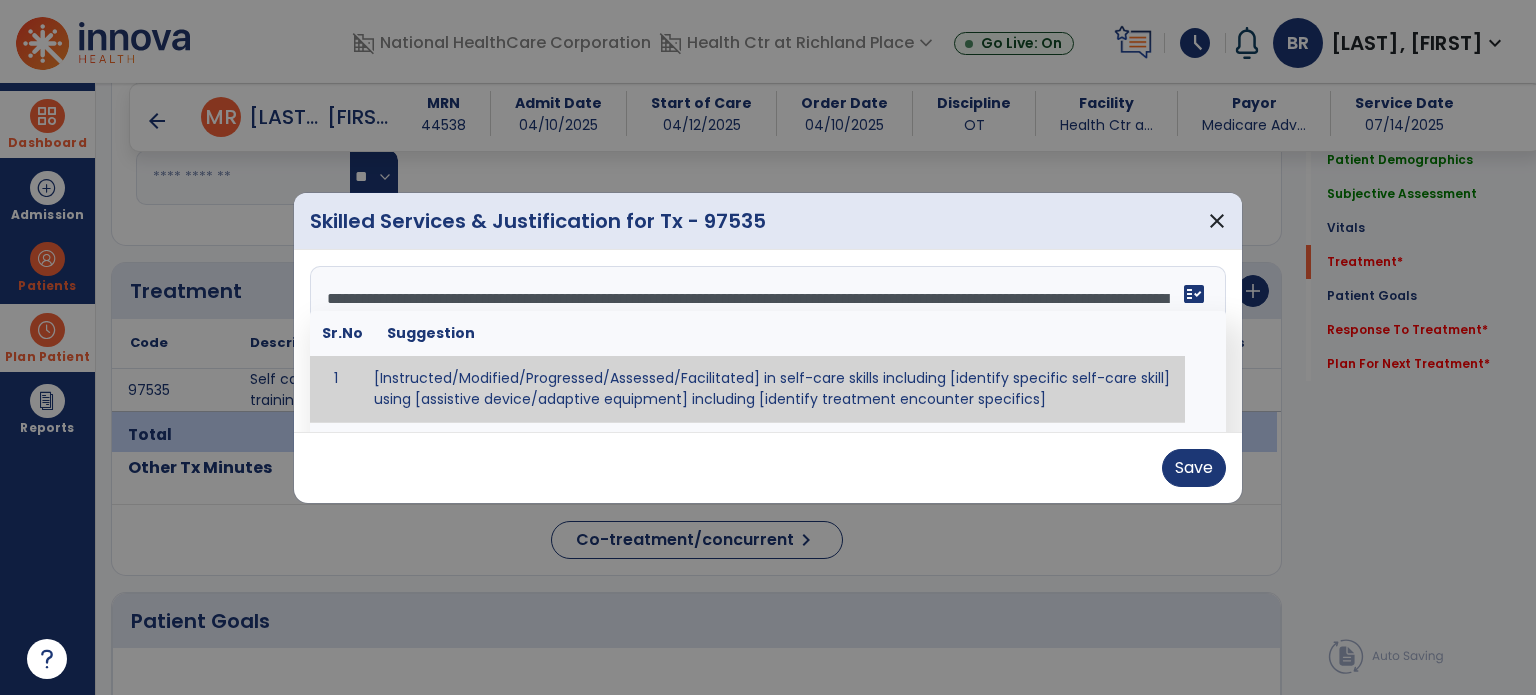 scroll, scrollTop: 15, scrollLeft: 0, axis: vertical 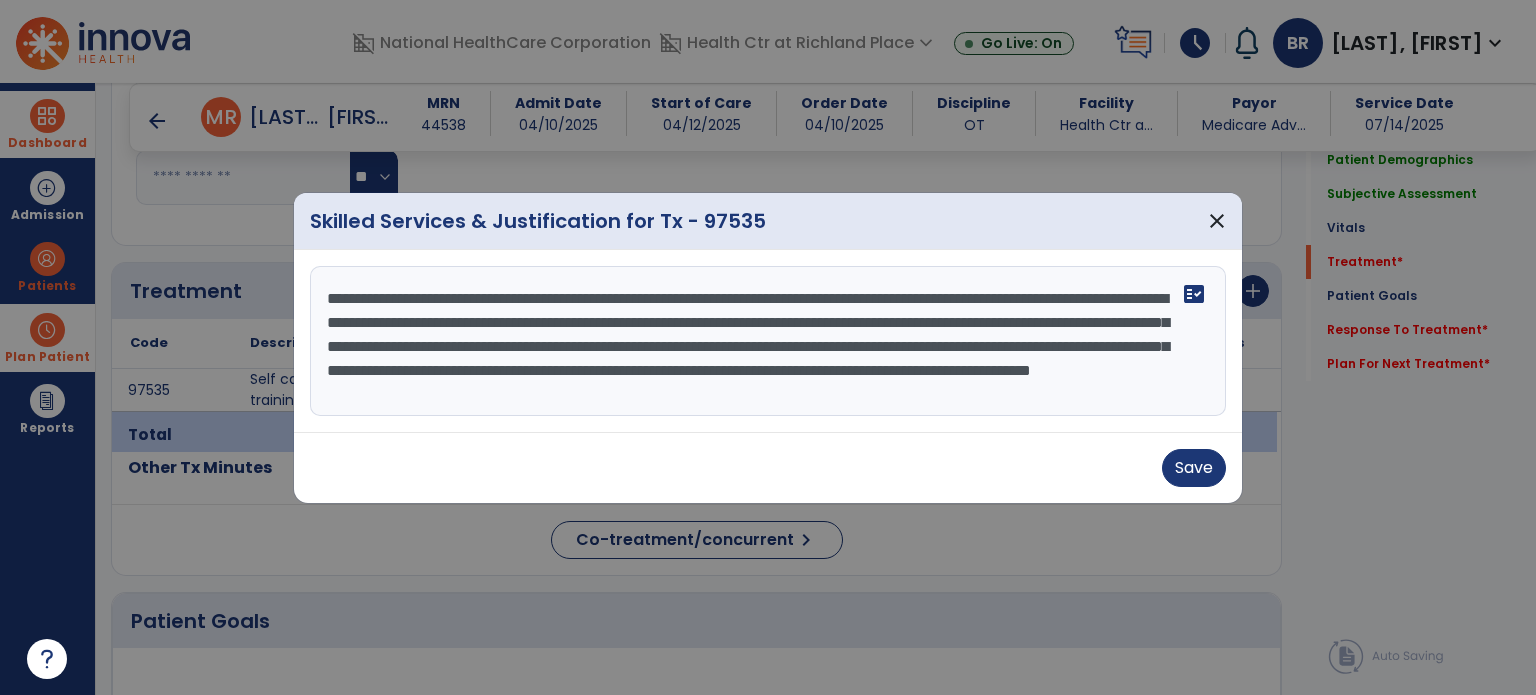 click on "**********" at bounding box center [768, 341] 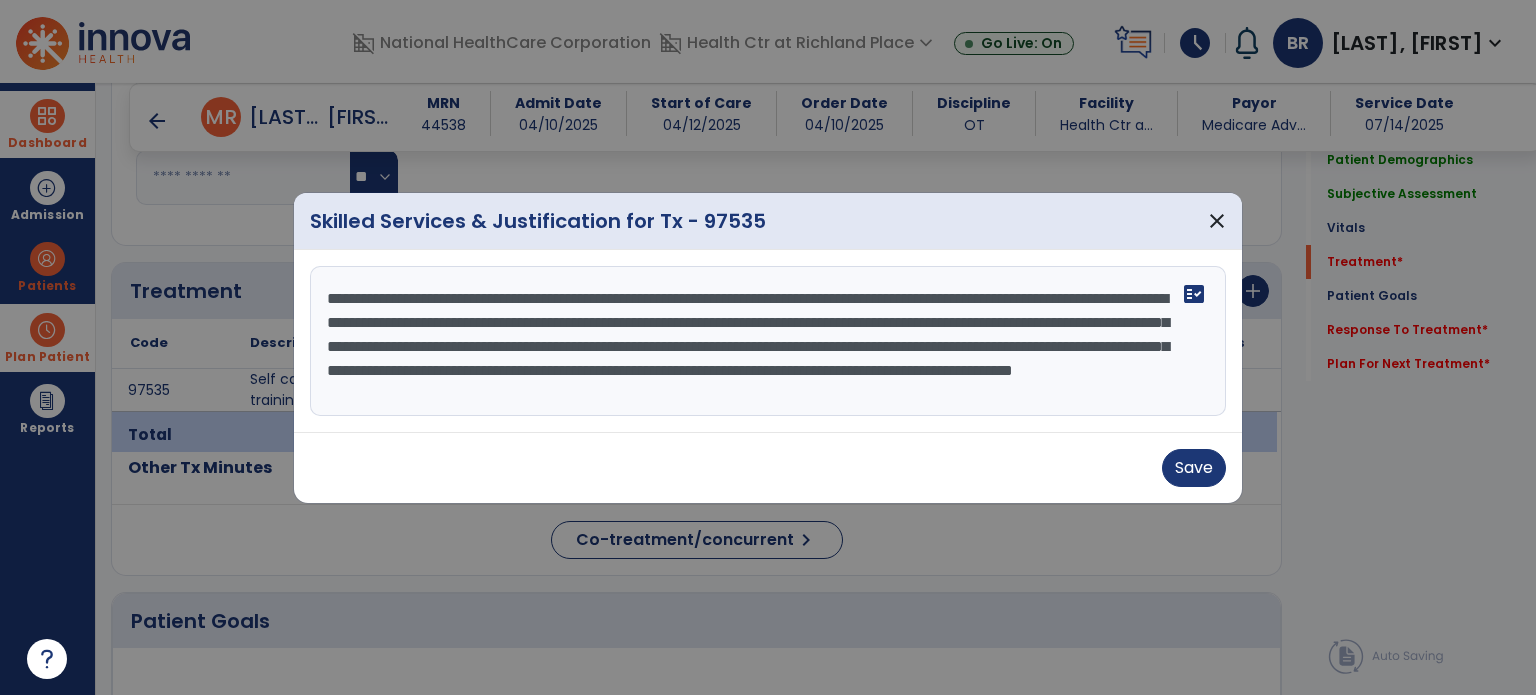 click on "**********" at bounding box center [768, 341] 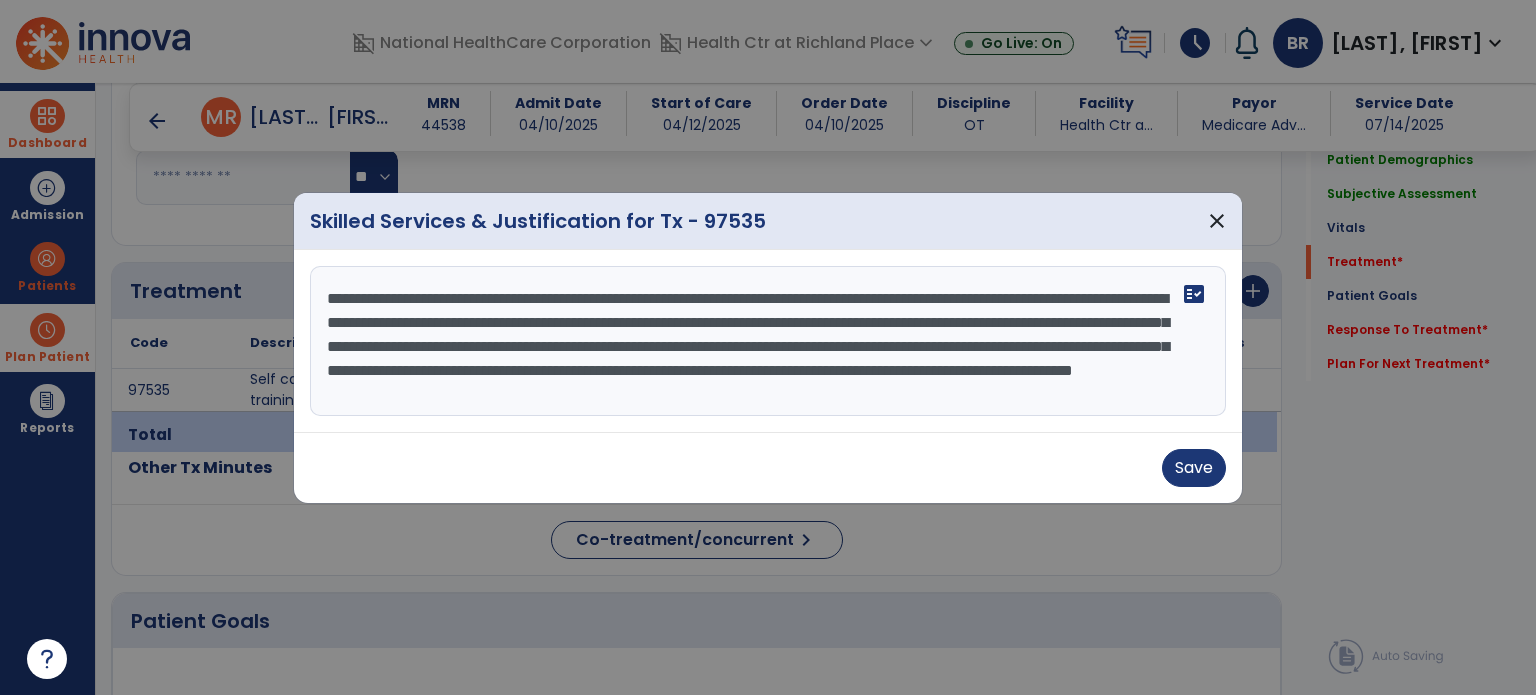 click on "**********" at bounding box center (768, 341) 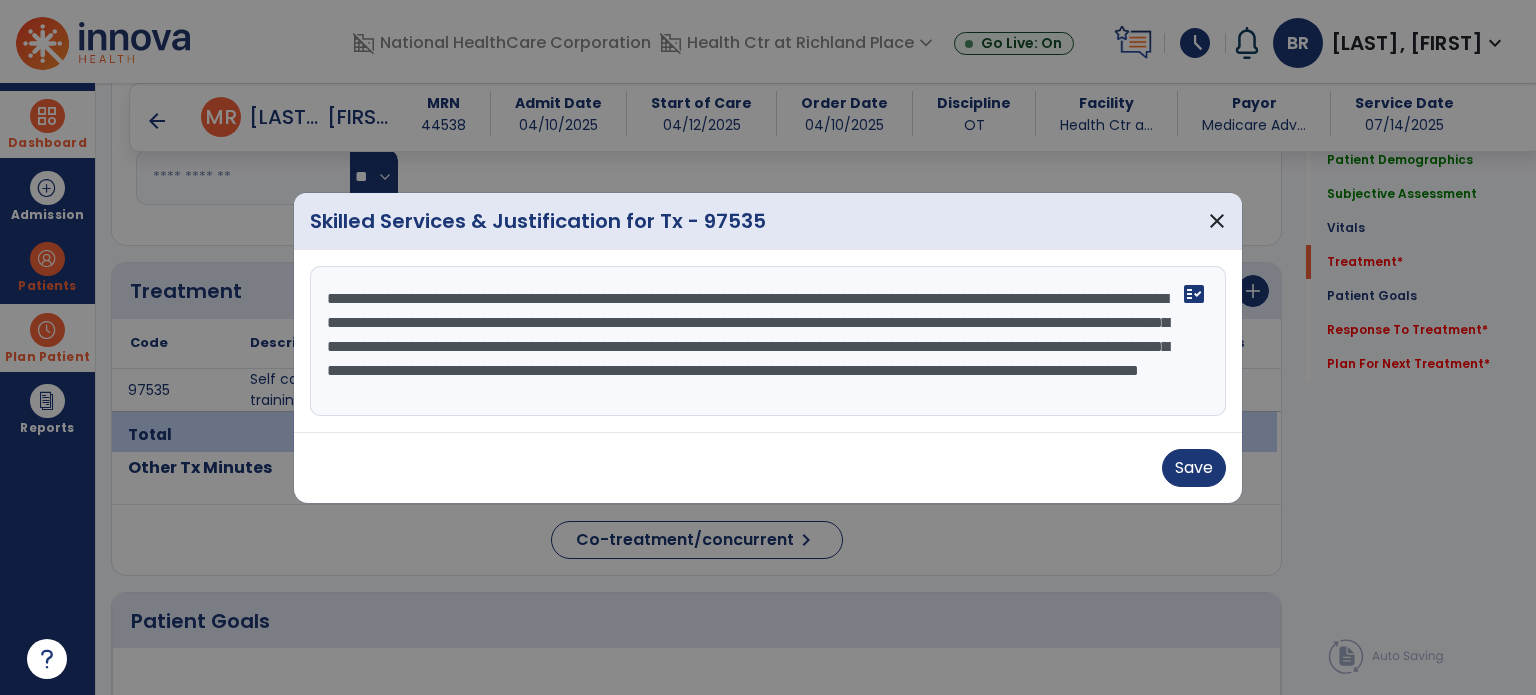 click on "**********" at bounding box center (768, 341) 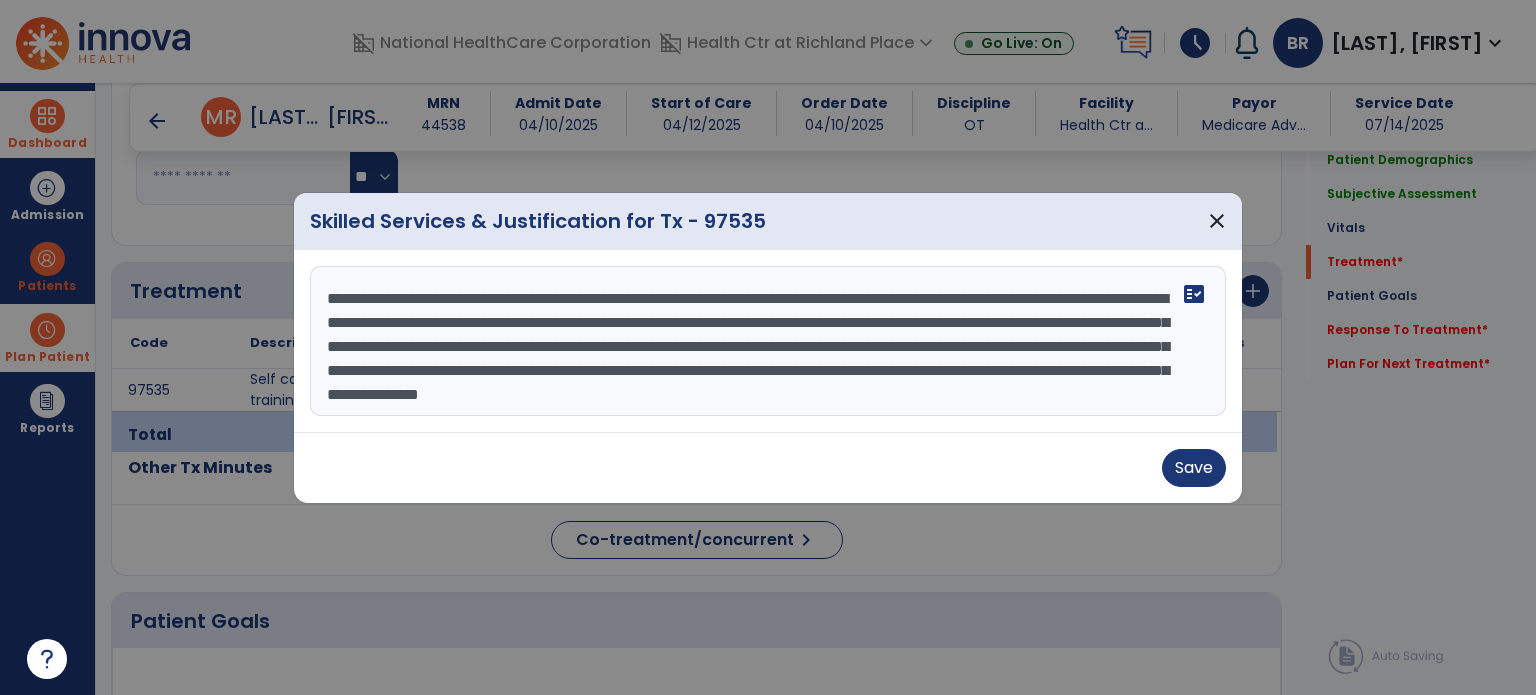 click on "**********" at bounding box center (768, 341) 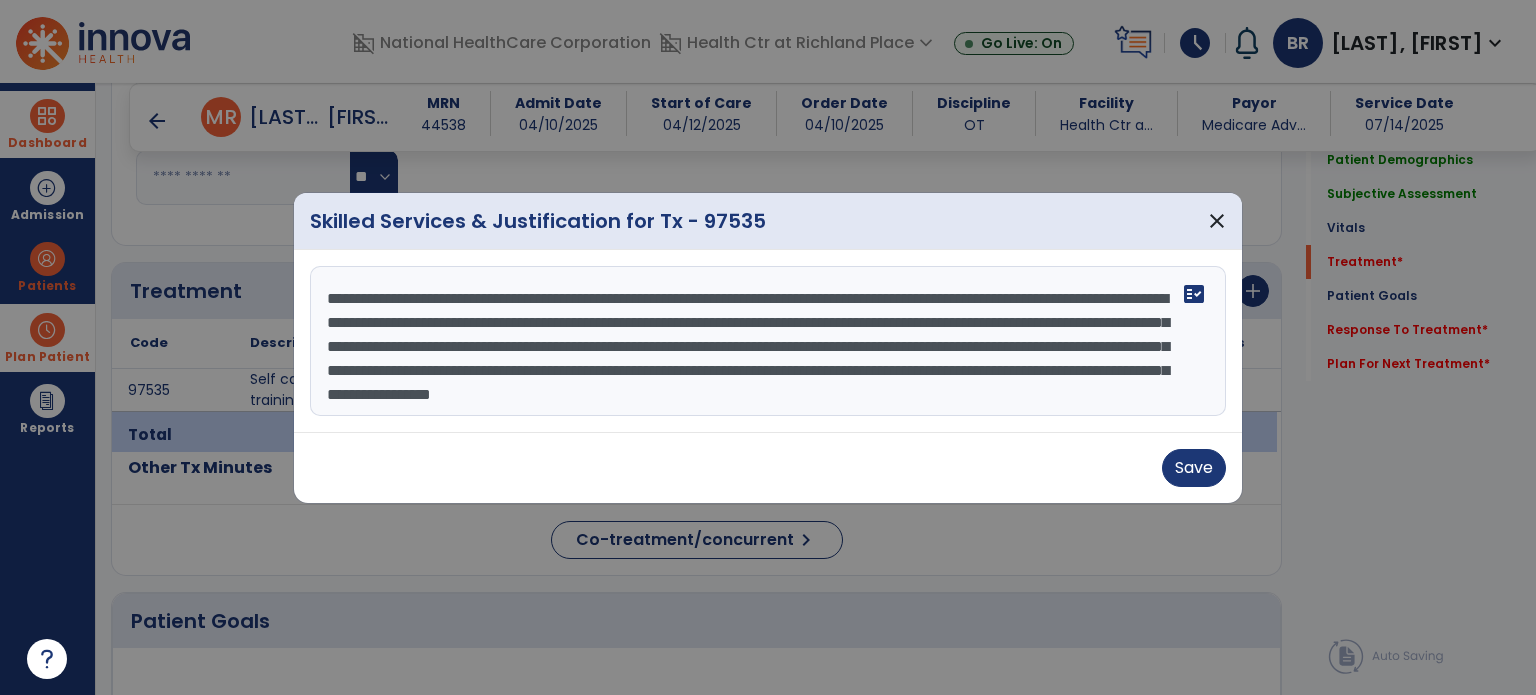 scroll, scrollTop: 39, scrollLeft: 0, axis: vertical 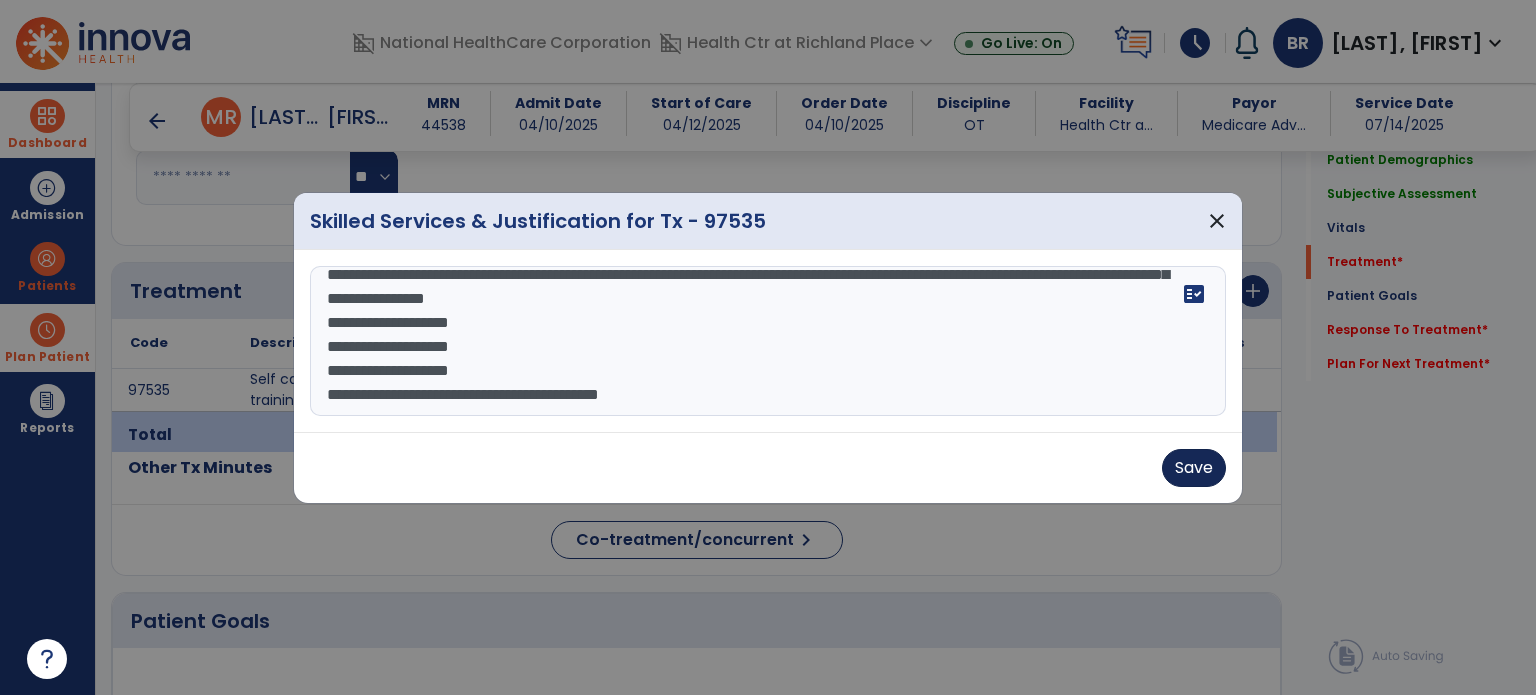 type on "**********" 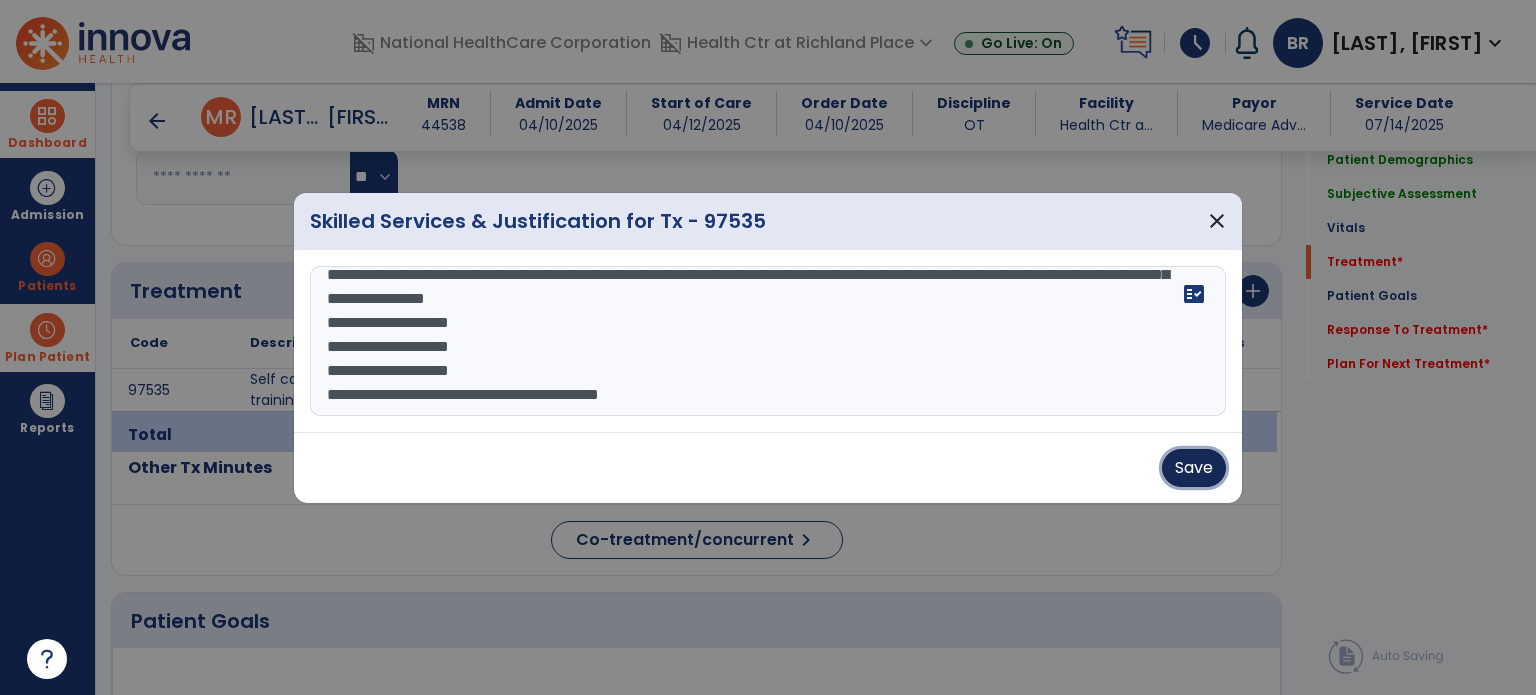 click on "Save" at bounding box center [1194, 468] 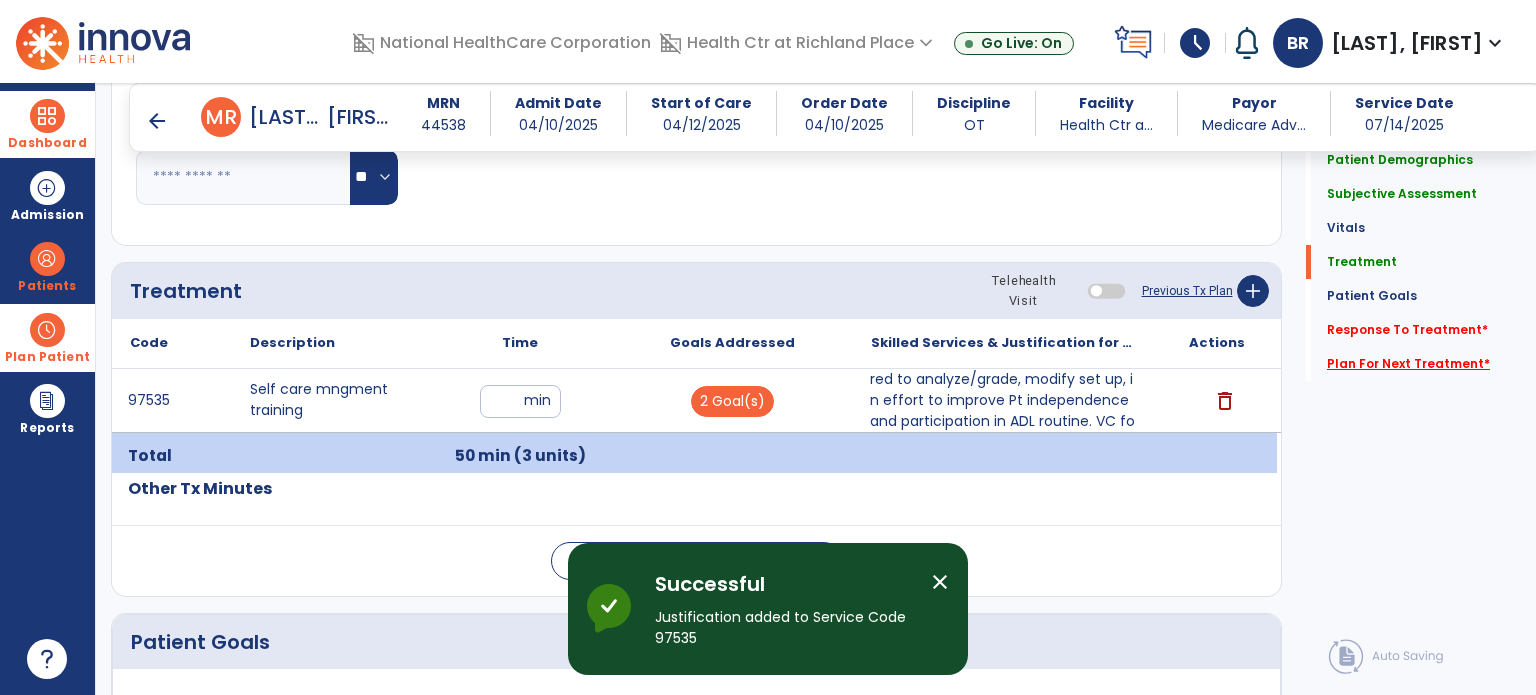 click on "Plan For Next Treatment   *" 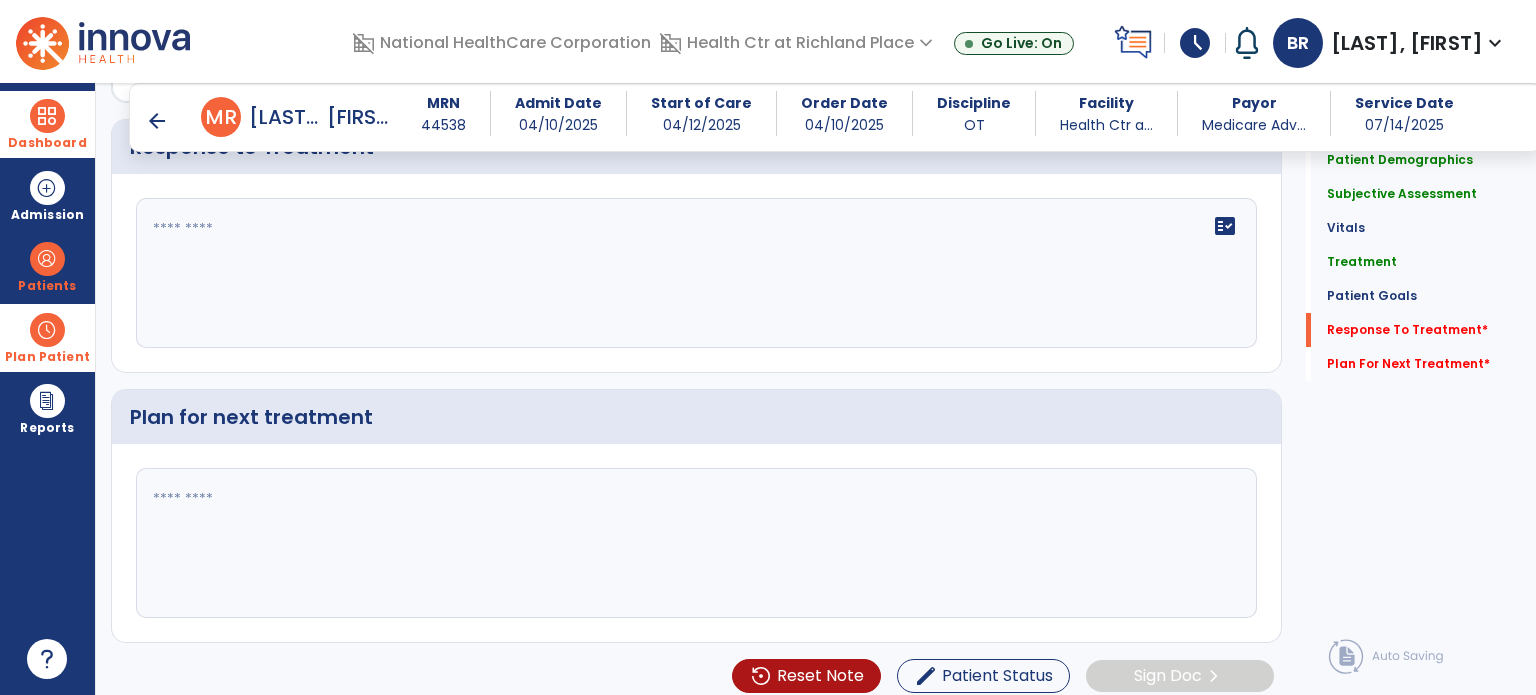 scroll, scrollTop: 2717, scrollLeft: 0, axis: vertical 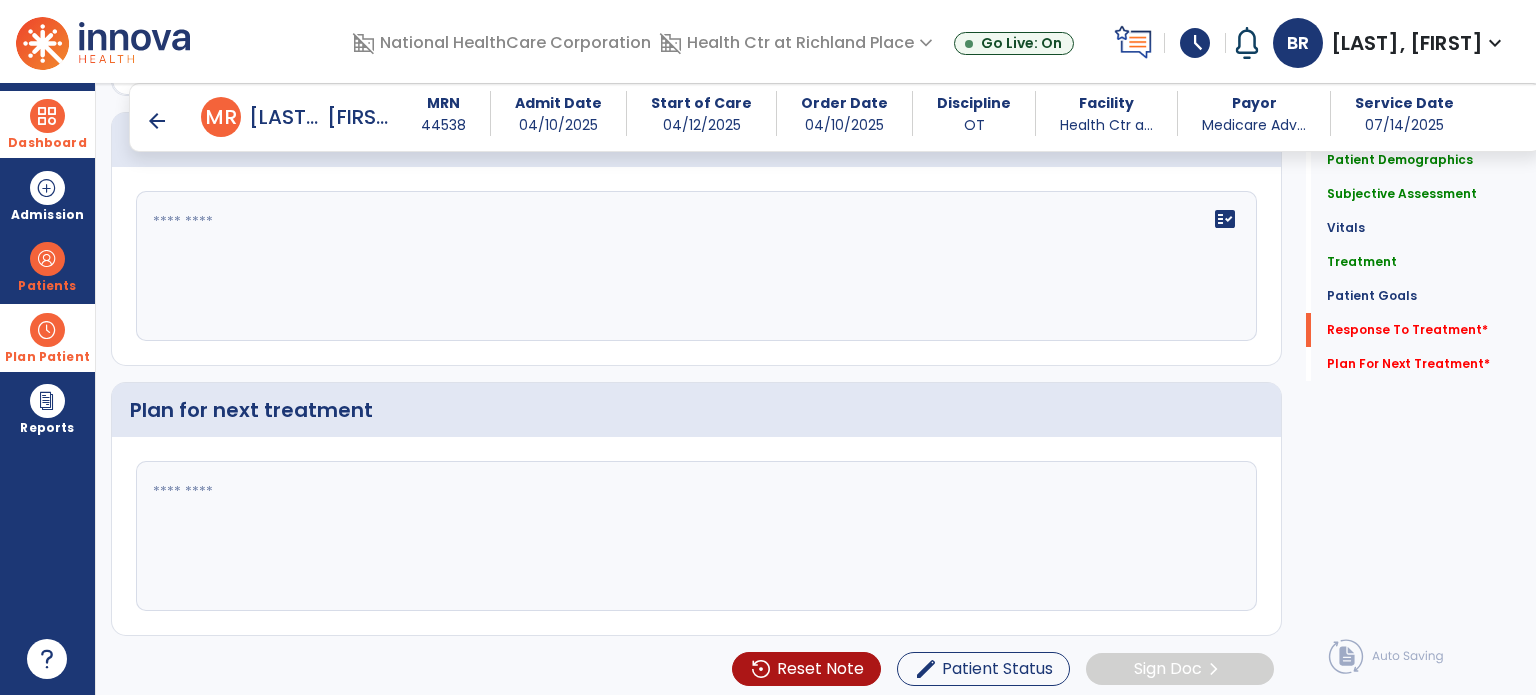 click 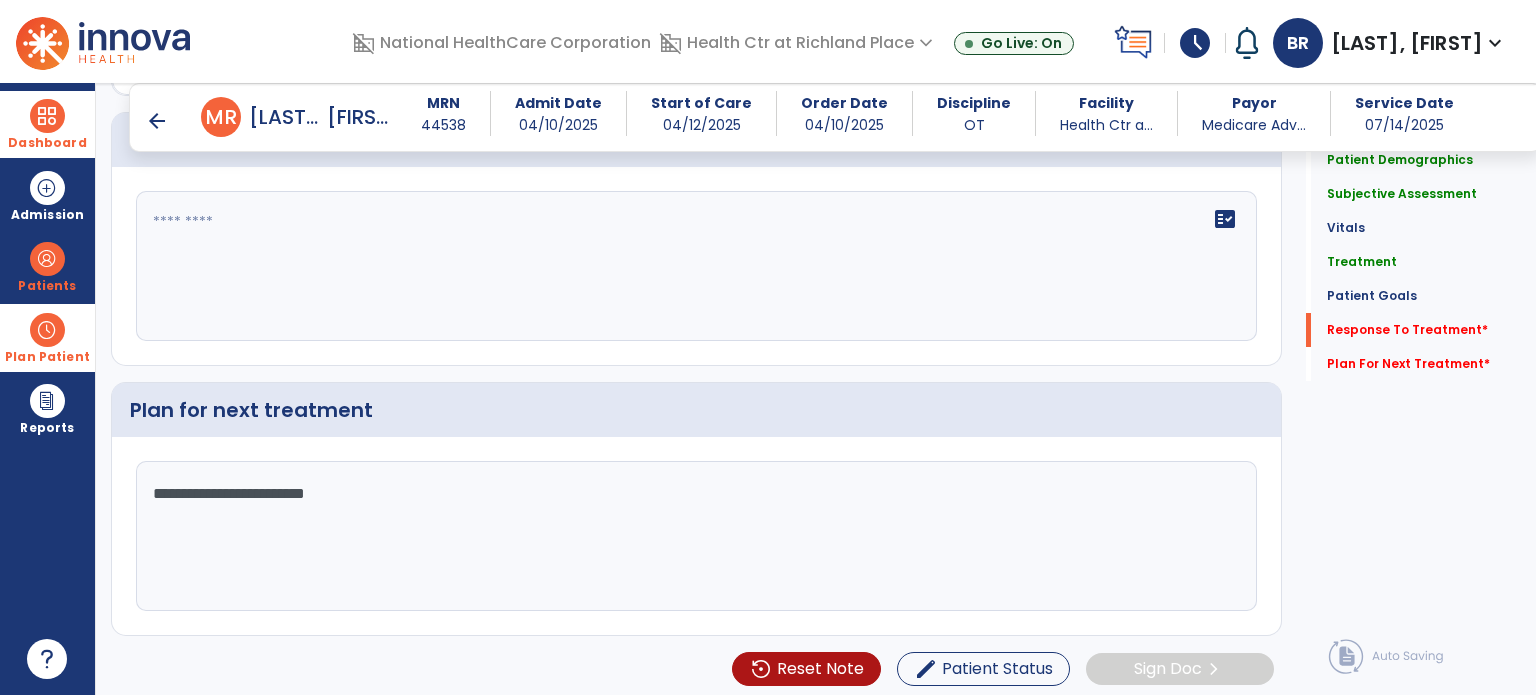 type on "**********" 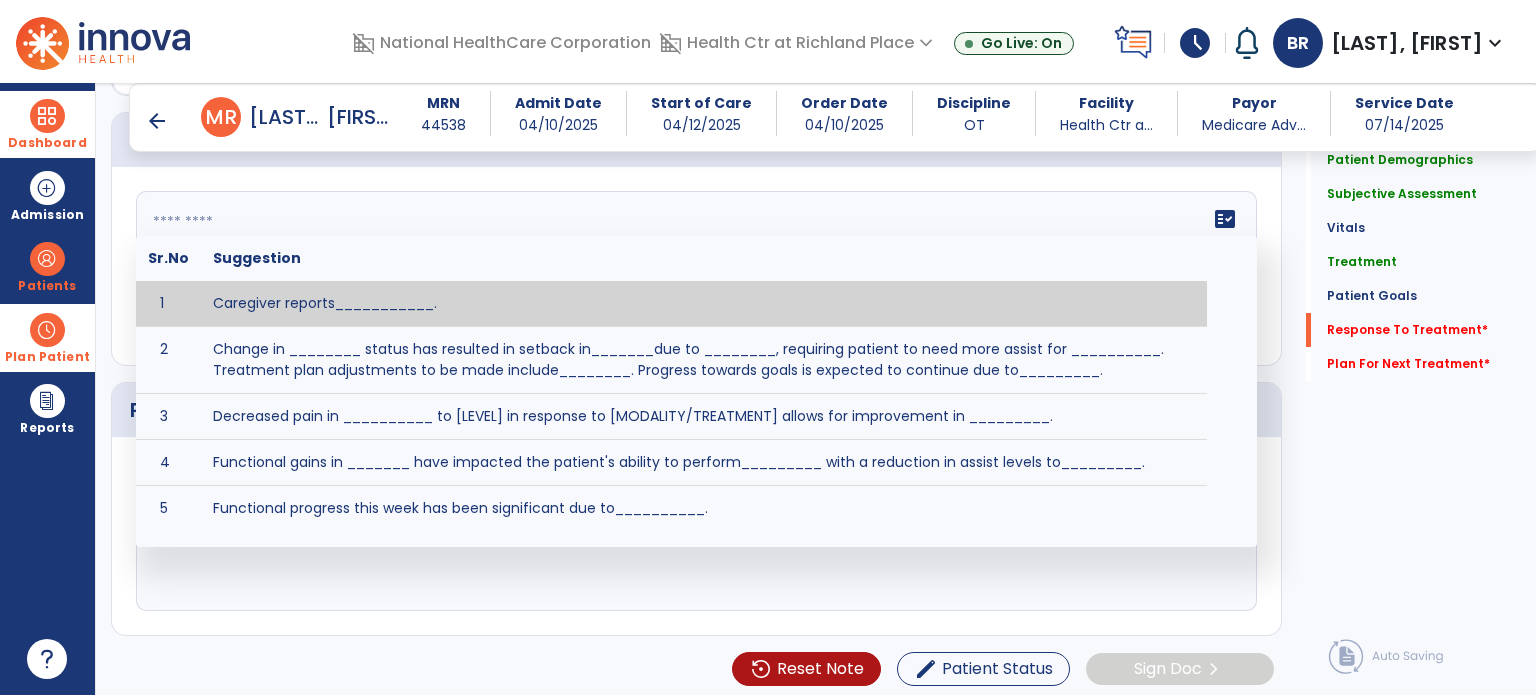 click on "fact_check  Sr.No Suggestion 1 Caregiver reports___________. 2 Change in ________ status has resulted in setback in_______due to ________, requiring patient to need more assist for __________.   Treatment plan adjustments to be made include________.  Progress towards goals is expected to continue due to_________. 3 Decreased pain in __________ to [LEVEL] in response to [MODALITY/TREATMENT] allows for improvement in _________. 4 Functional gains in _______ have impacted the patient's ability to perform_________ with a reduction in assist levels to_________. 5 Functional progress this week has been significant due to__________. 6 Gains in ________ have improved the patient's ability to perform ______with decreased levels of assist to___________. 7 Improvement in ________allows patient to tolerate higher levels of challenges in_________. 8 Pain in [AREA] has decreased to [LEVEL] in response to [TREATMENT/MODALITY], allowing fore ease in completing__________. 9 10 11 12 13 14 15 16 17 18 19 20 21" 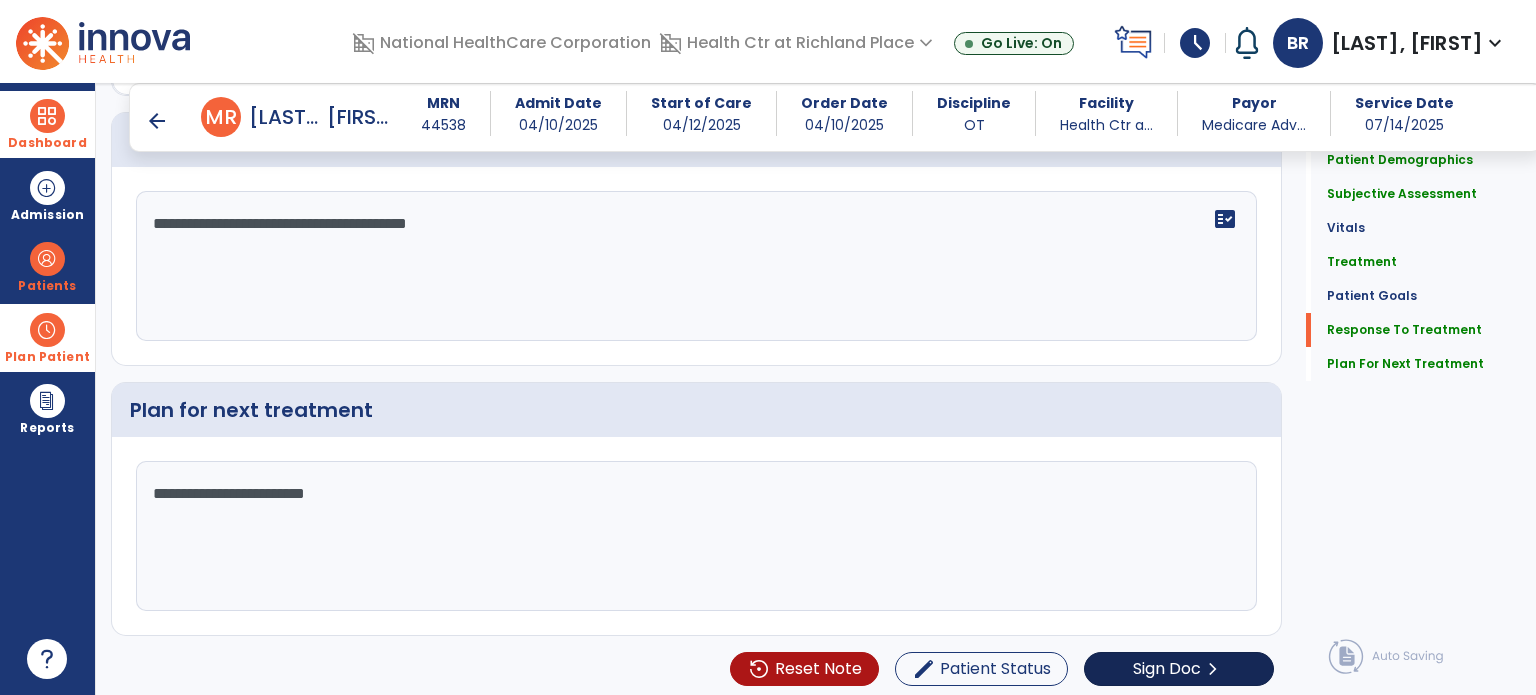 scroll, scrollTop: 2717, scrollLeft: 0, axis: vertical 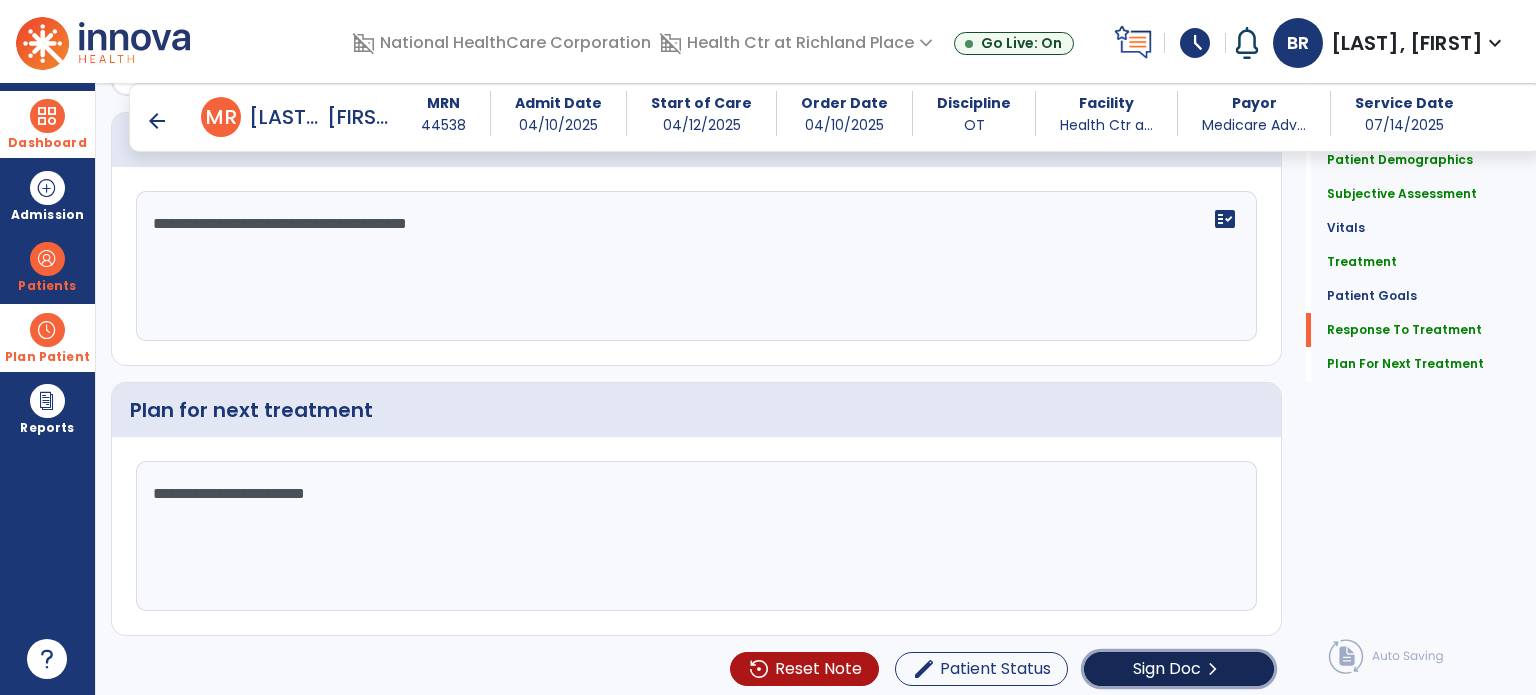 click on "chevron_right" 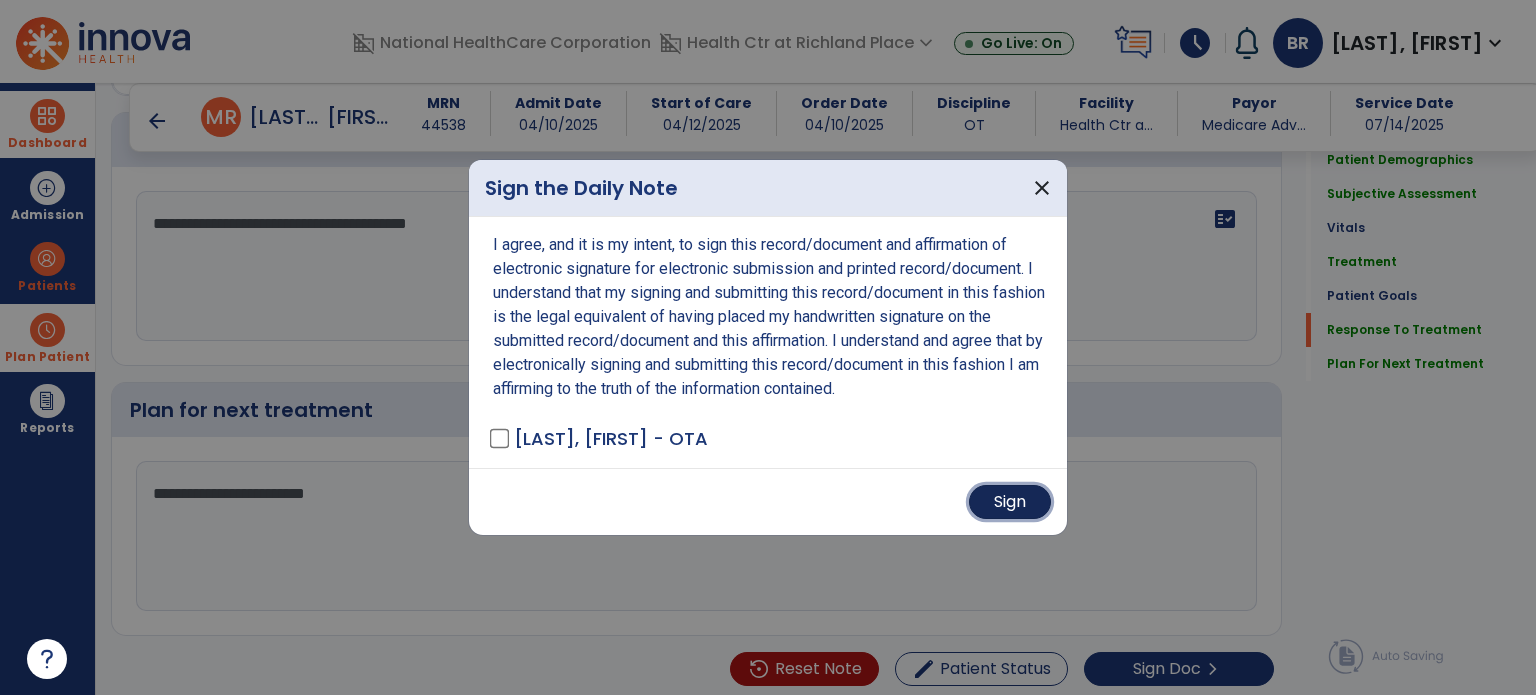click on "Sign" at bounding box center [1010, 502] 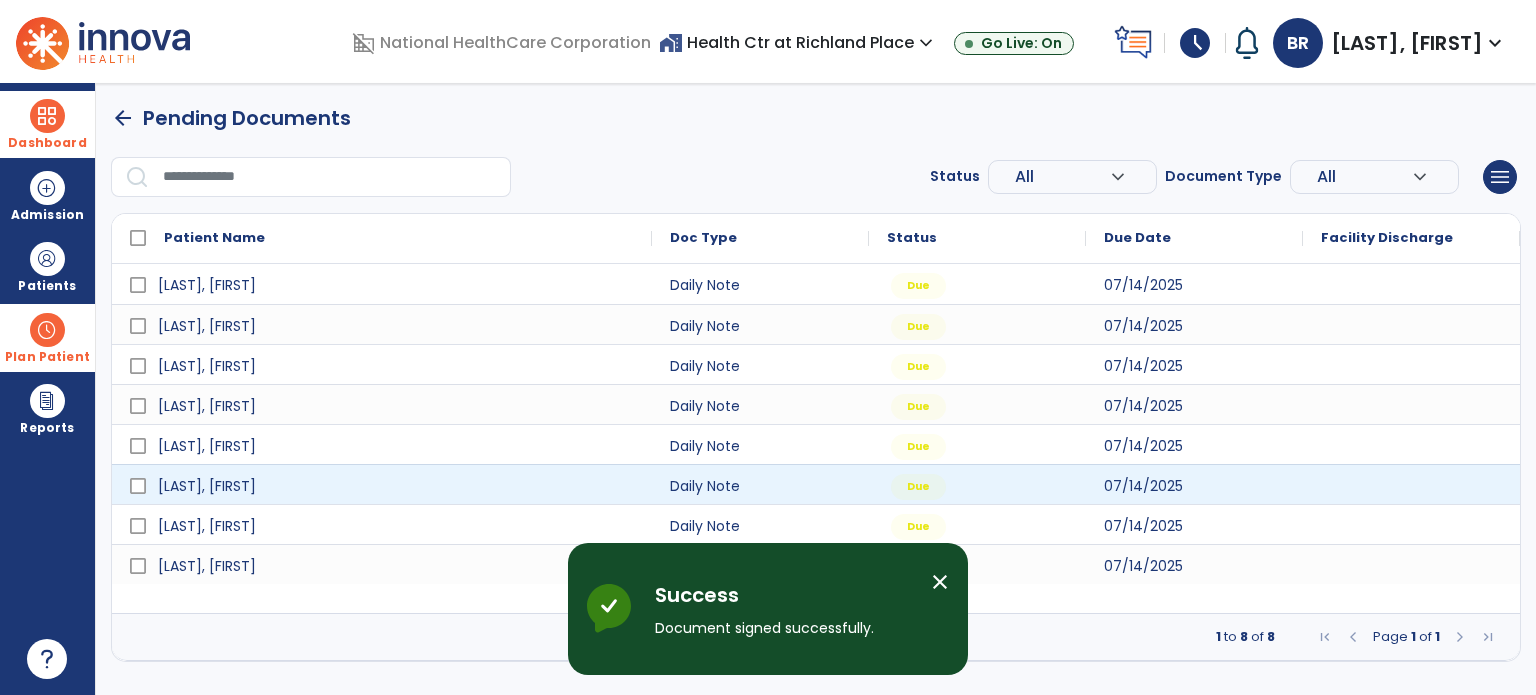 scroll, scrollTop: 0, scrollLeft: 0, axis: both 